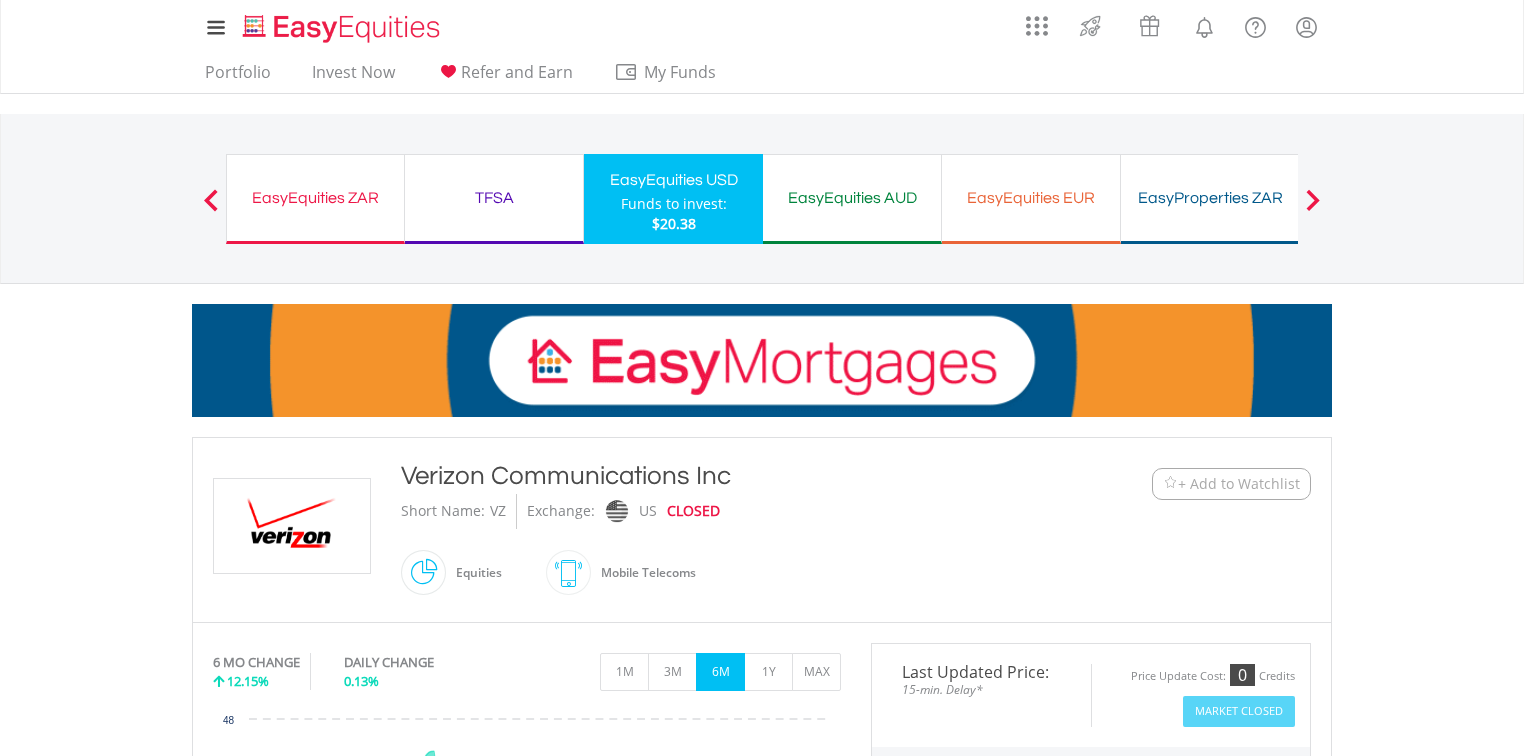 scroll, scrollTop: 480, scrollLeft: 0, axis: vertical 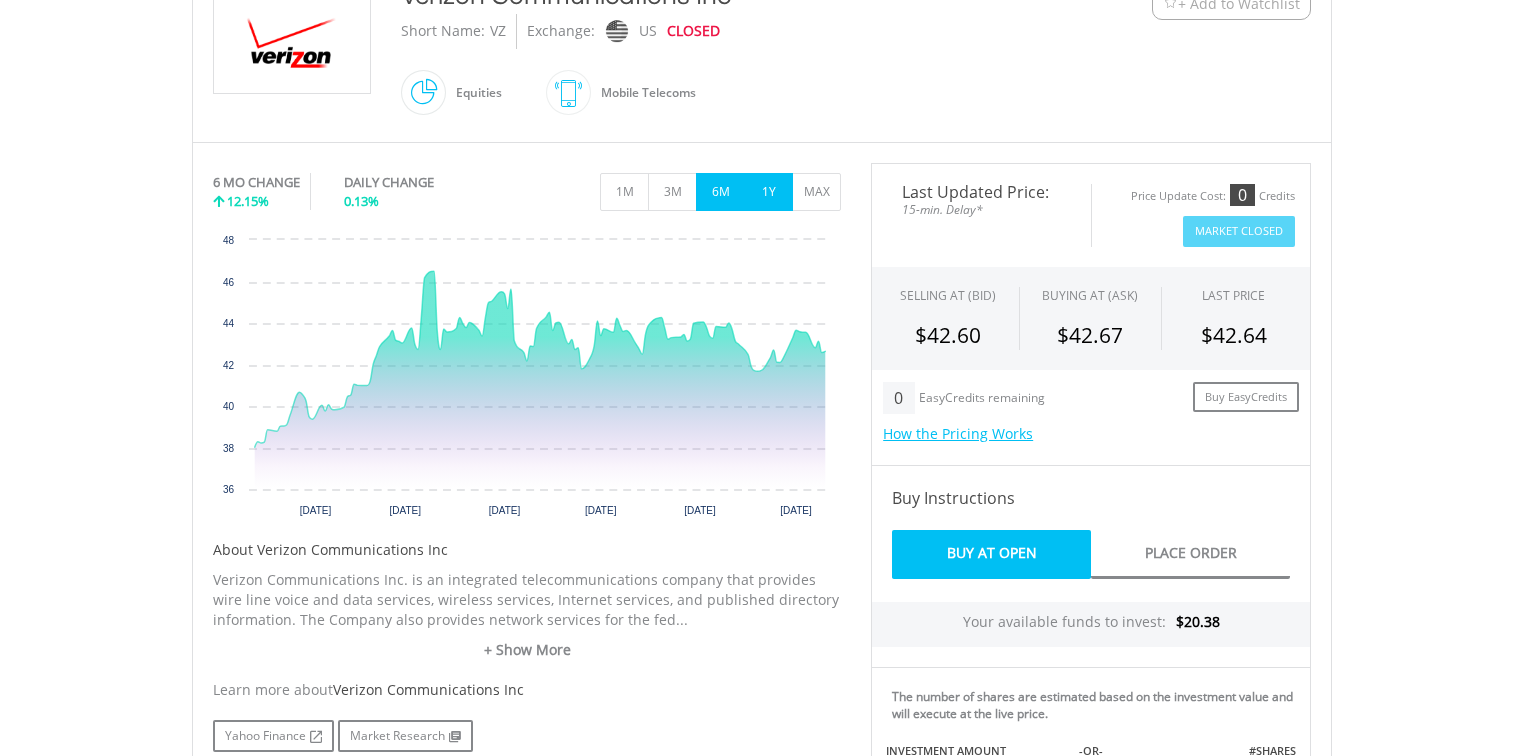 click on "1Y" at bounding box center [768, 192] 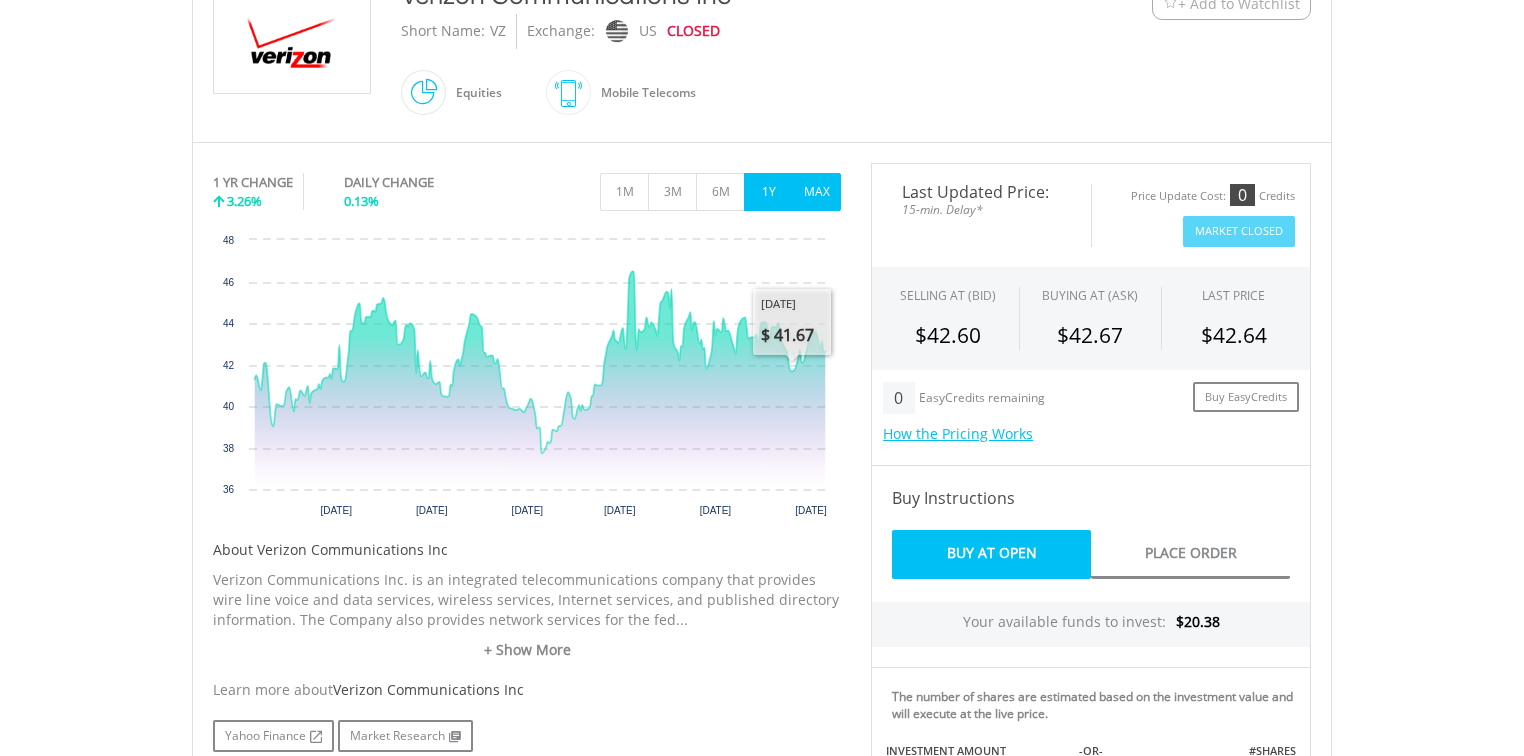 click on "MAX" at bounding box center (816, 192) 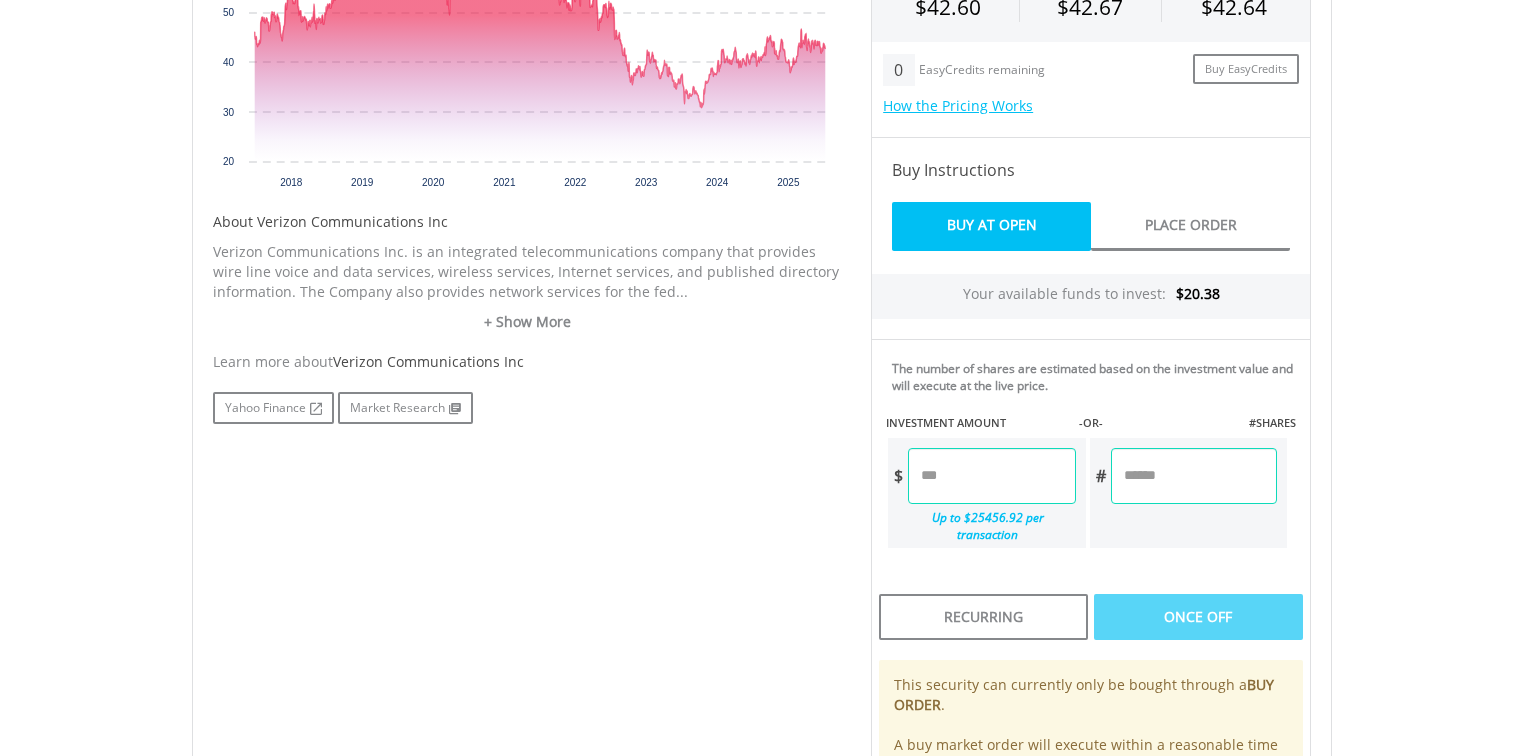 scroll, scrollTop: 820, scrollLeft: 0, axis: vertical 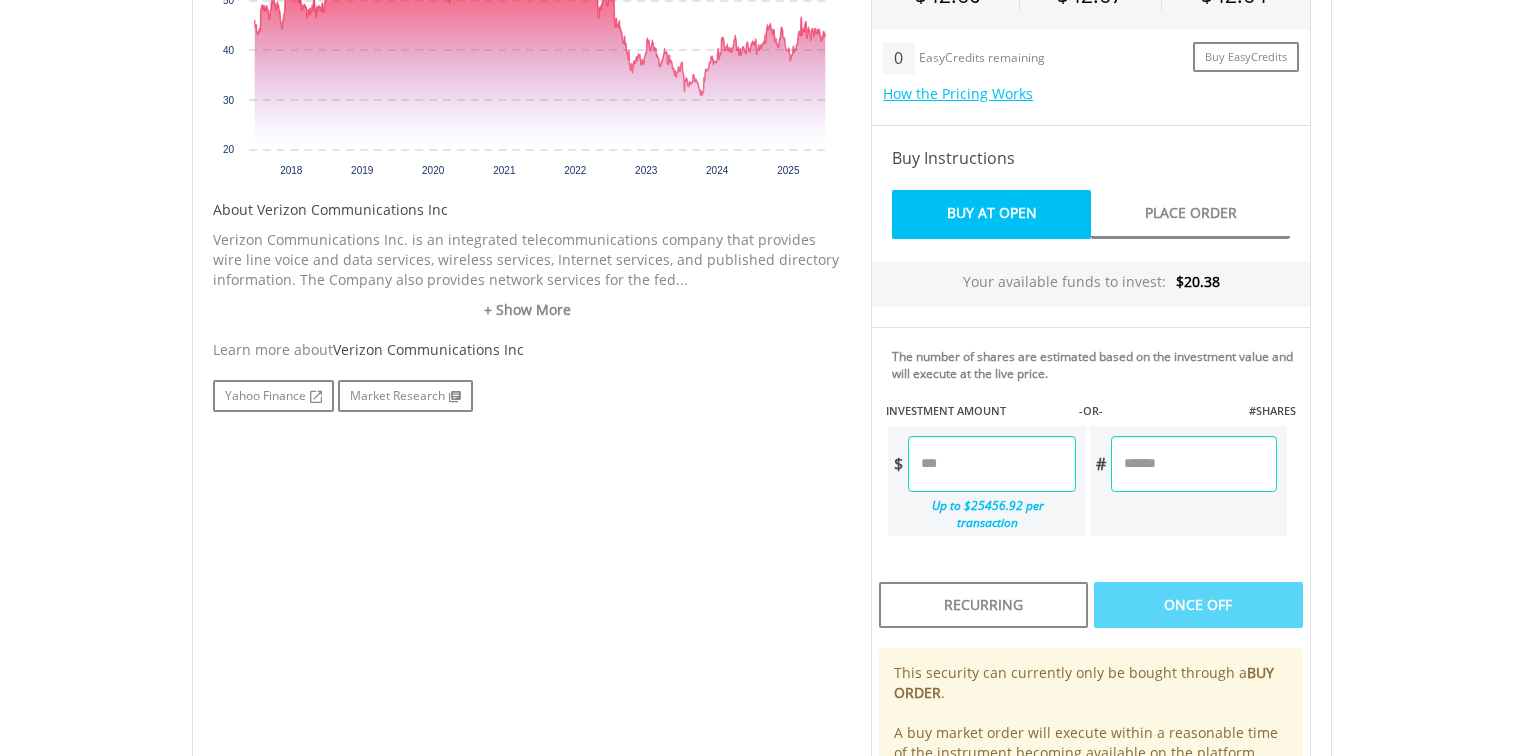 click at bounding box center (991, 464) 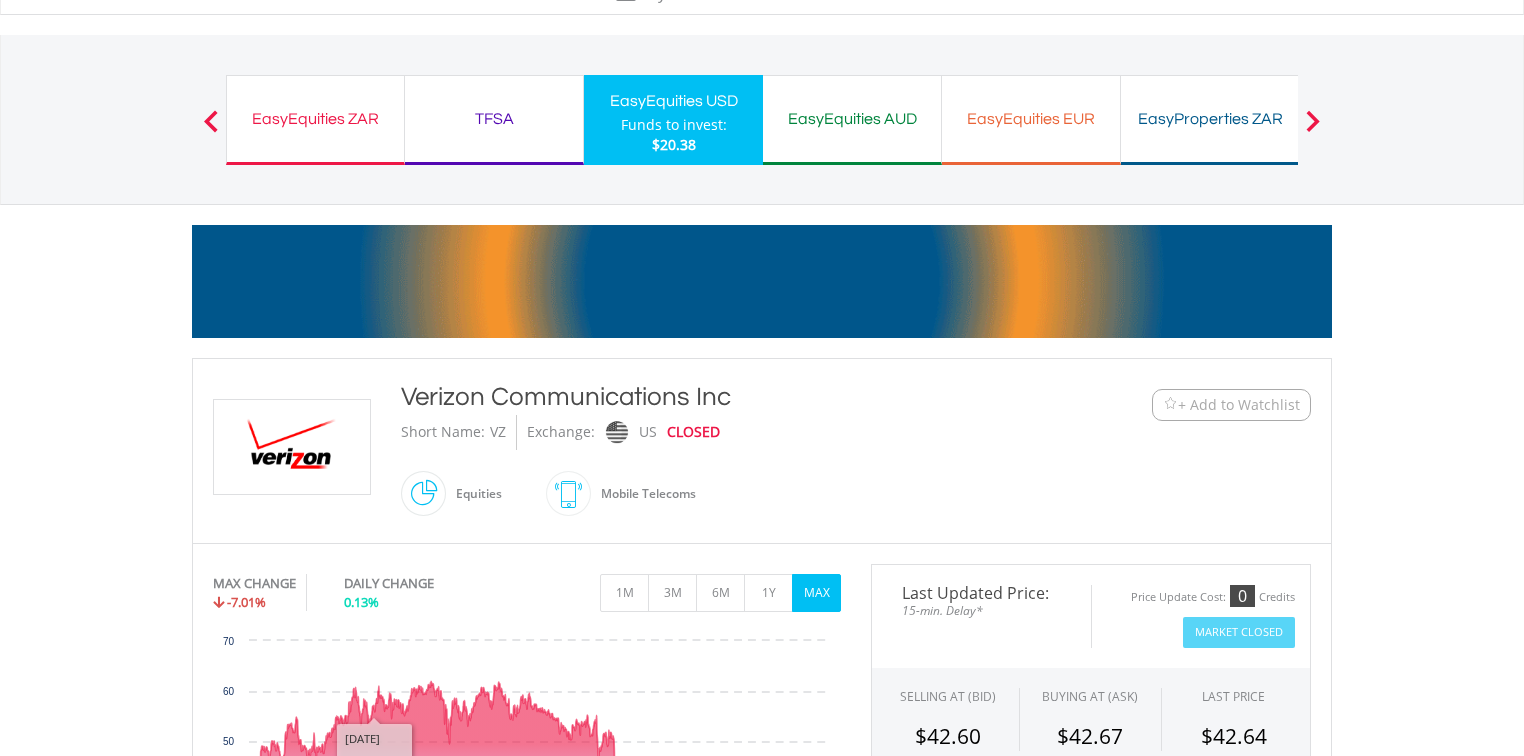 scroll, scrollTop: 0, scrollLeft: 0, axis: both 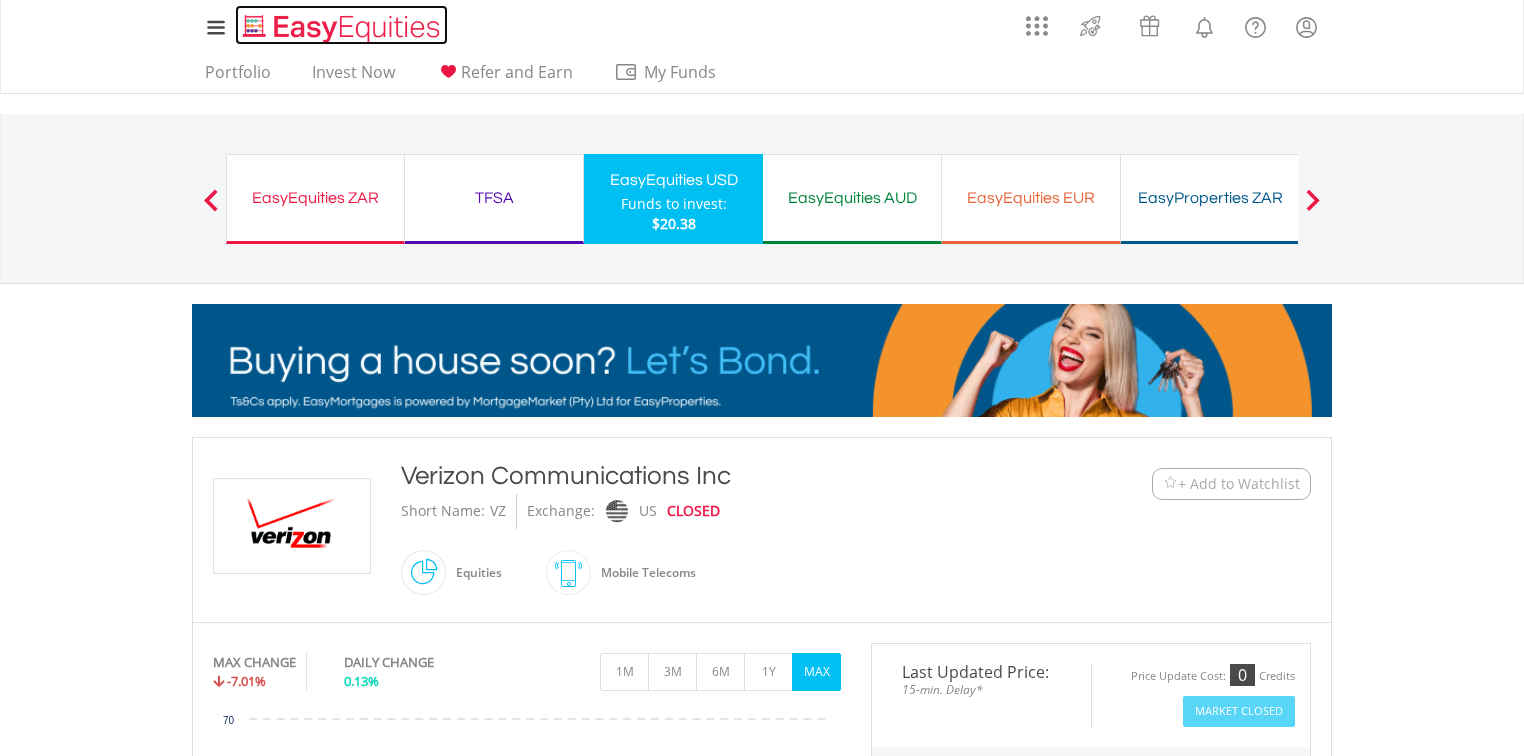 click at bounding box center (343, 28) 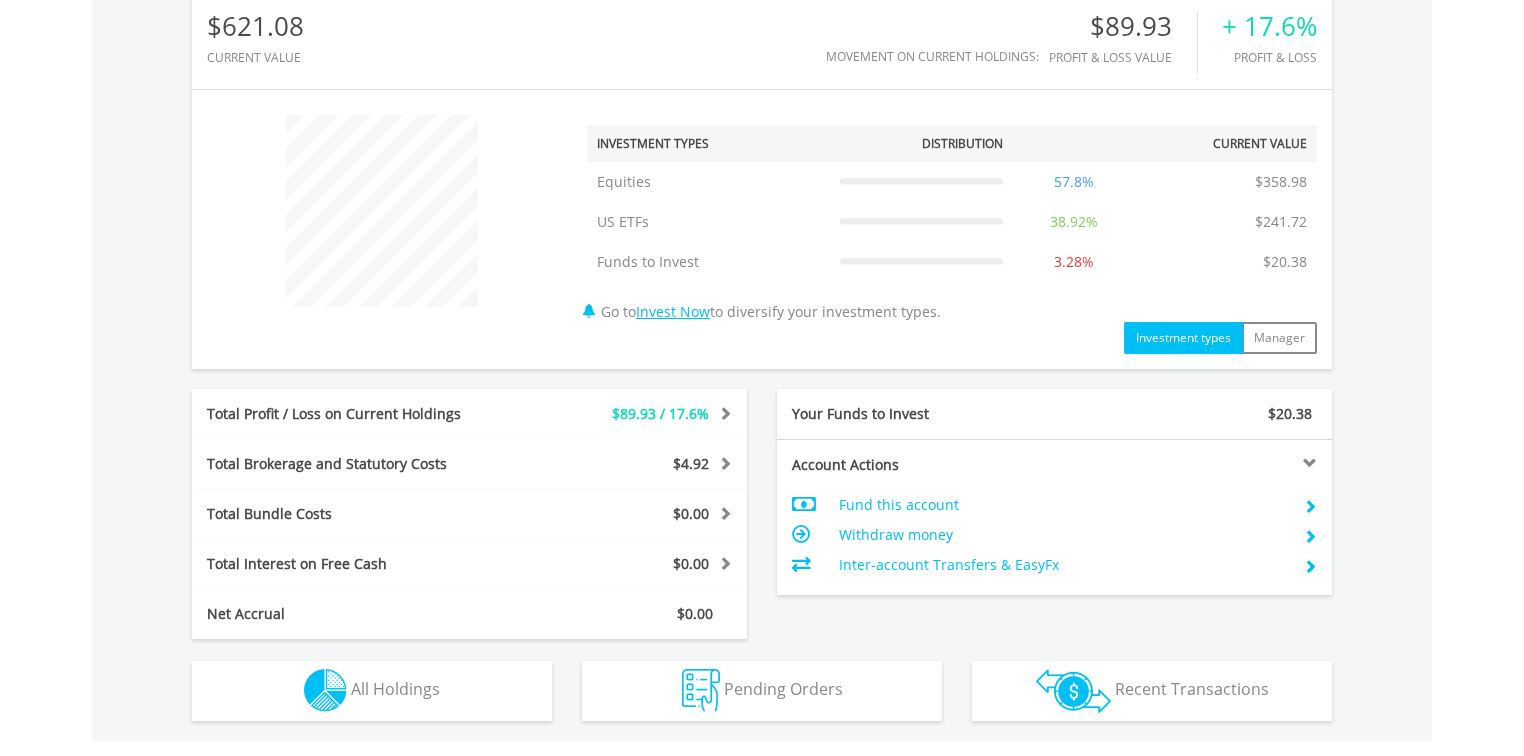 scroll, scrollTop: 642, scrollLeft: 0, axis: vertical 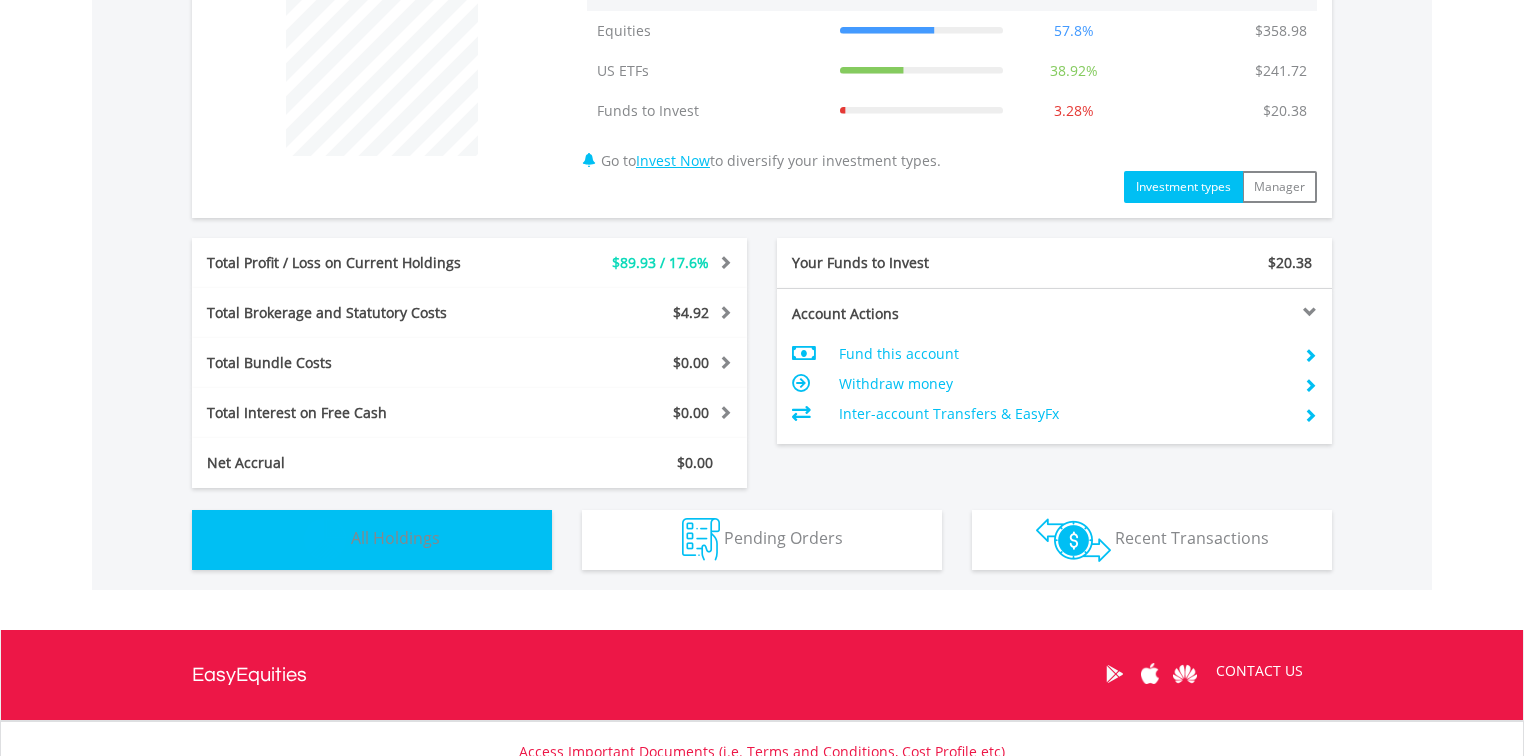 click on "Holdings
All Holdings" at bounding box center [372, 540] 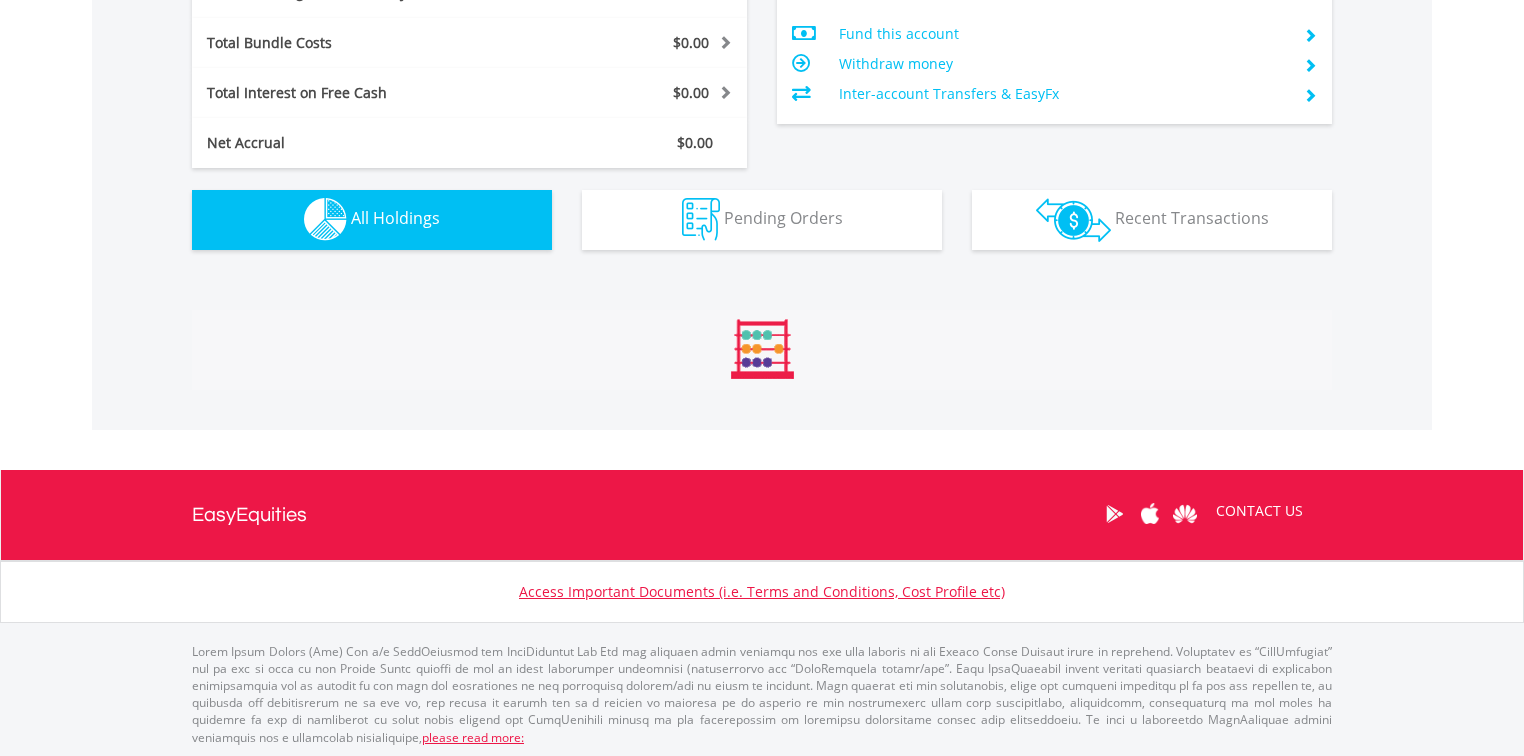 scroll, scrollTop: 1441, scrollLeft: 0, axis: vertical 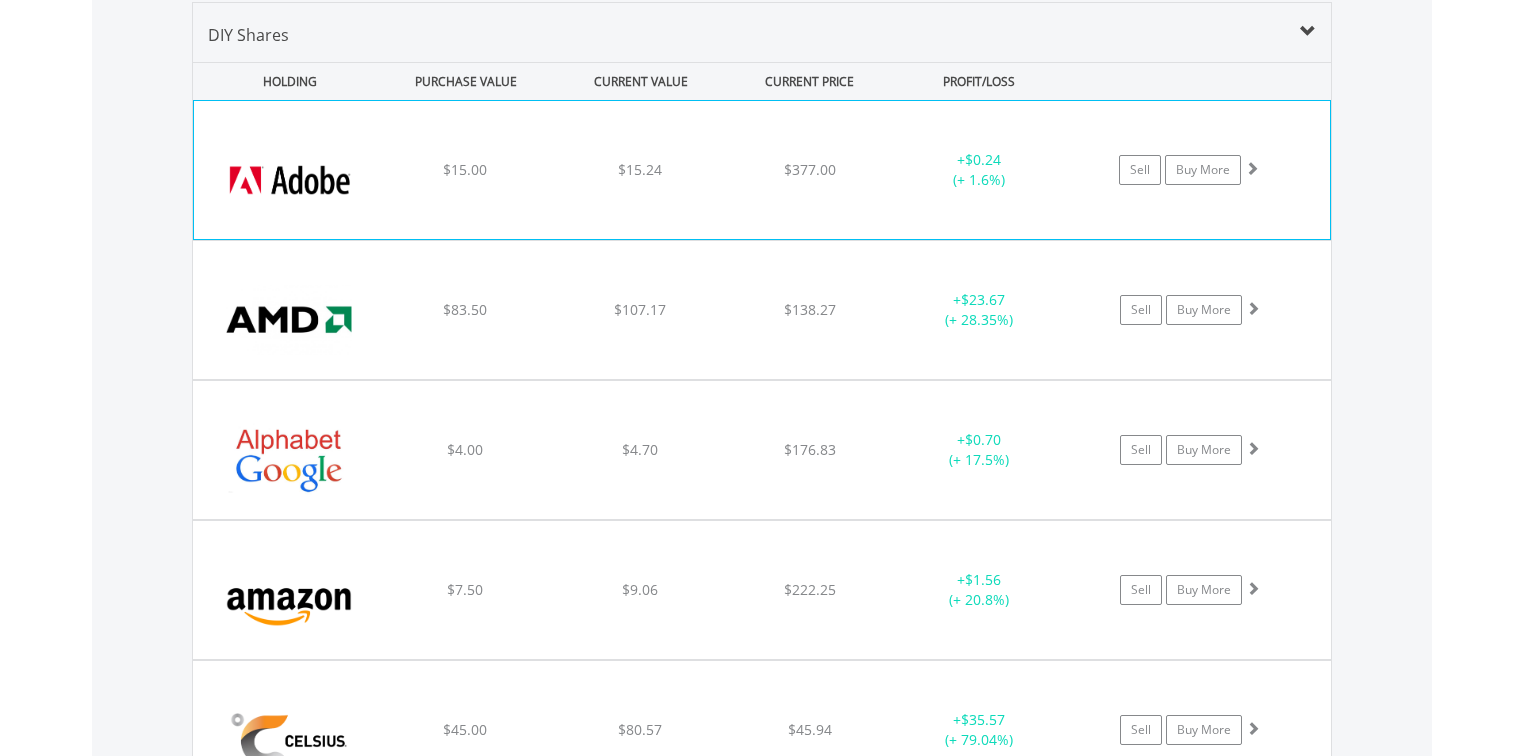 click on "﻿
Adobe Systems Inc
$15.00
$15.24
$377.00
+  $0.24 (+ 1.6%)
Sell
Buy More" at bounding box center (762, 170) 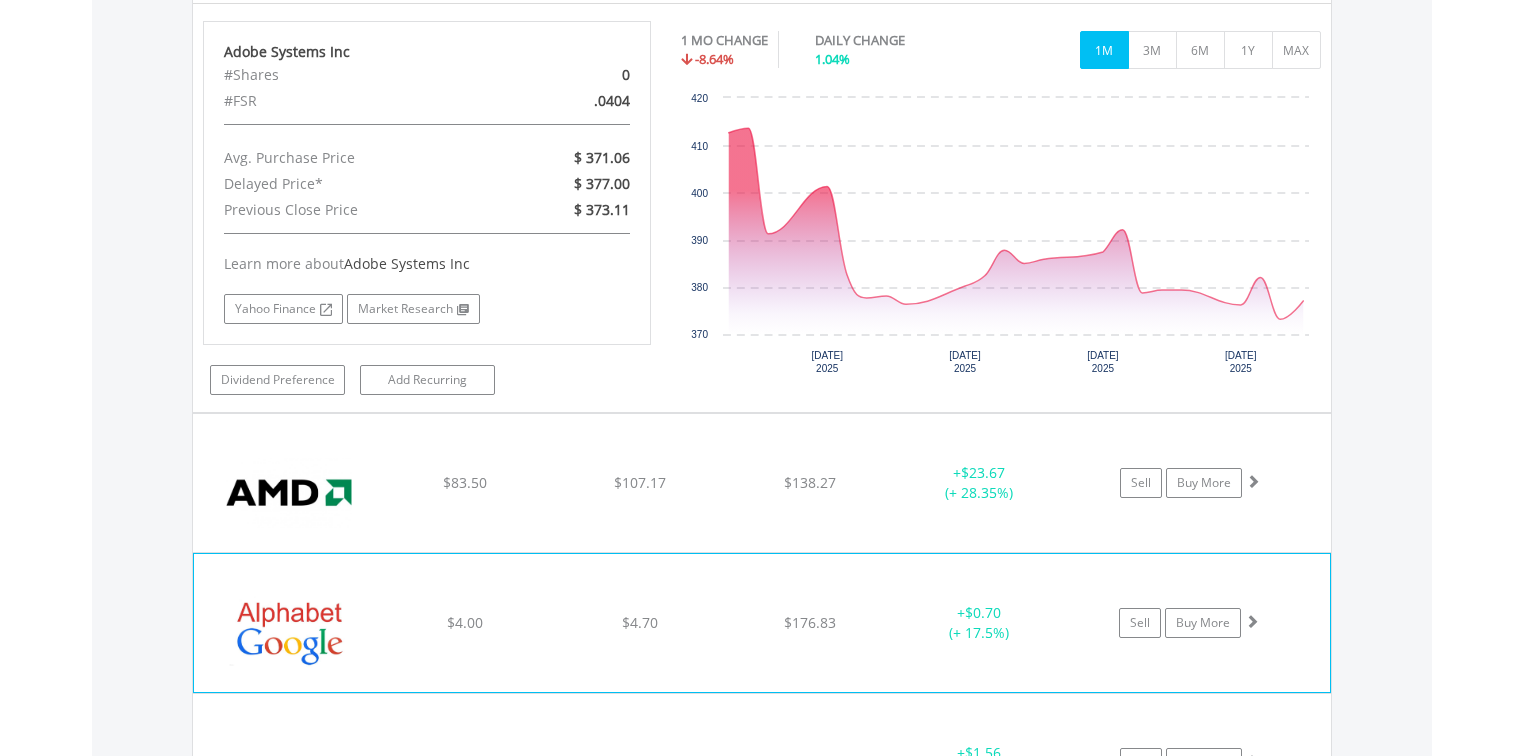 scroll, scrollTop: 1921, scrollLeft: 0, axis: vertical 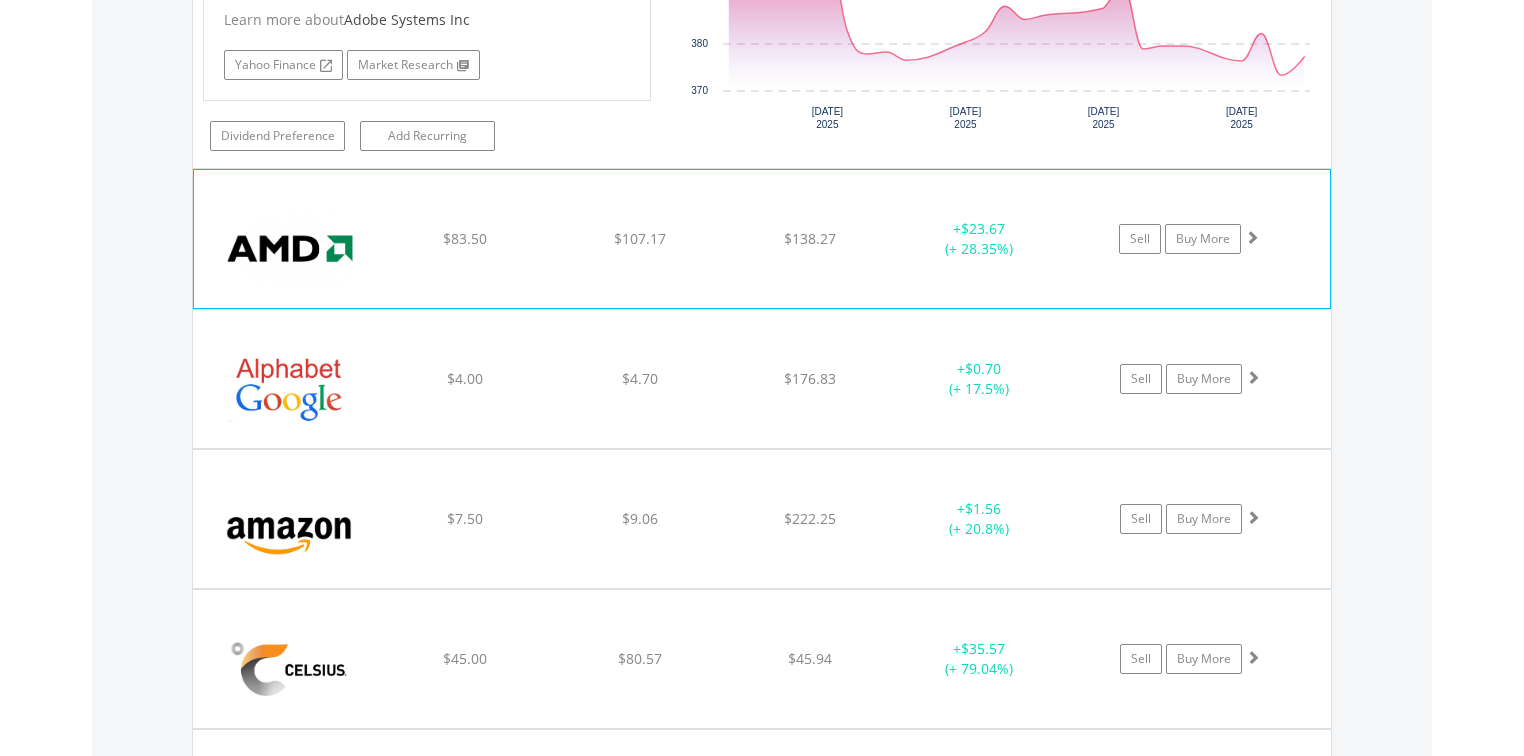 click on "$83.50" at bounding box center [465, -310] 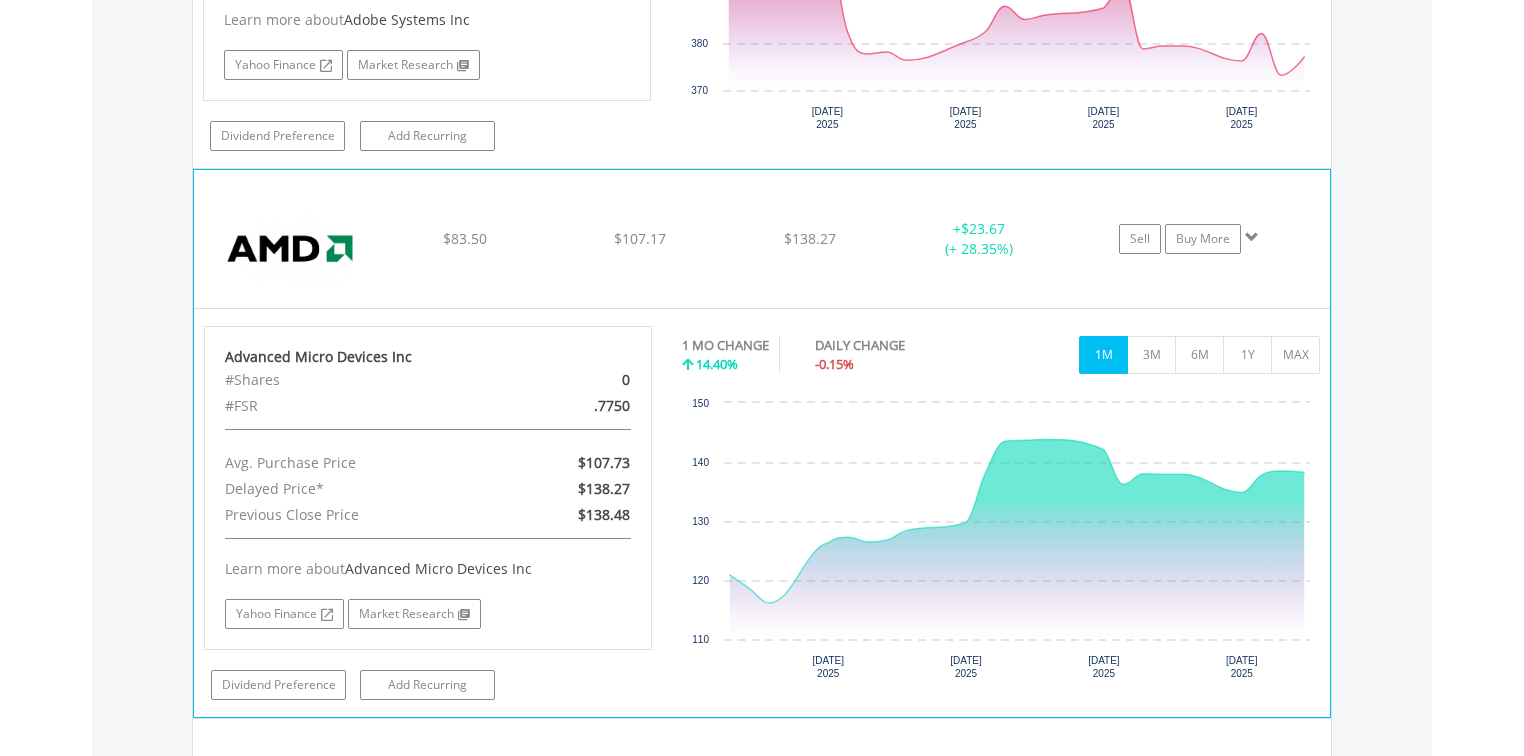 click on "﻿
Advanced Micro Devices Inc
$83.50
$107.17
$138.27
+  $23.67 (+ 28.35%)
Sell
Buy More" at bounding box center (762, -310) 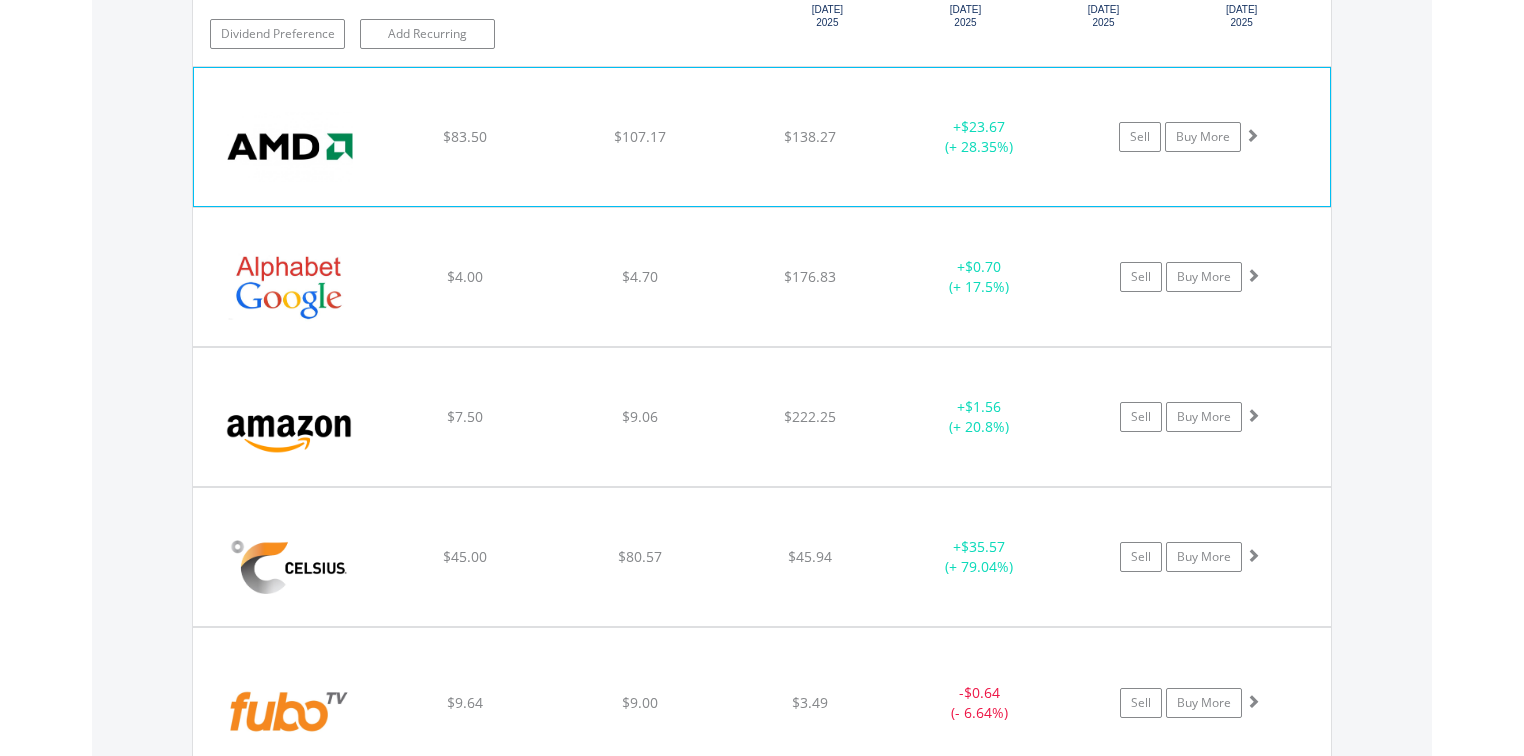 scroll, scrollTop: 2321, scrollLeft: 0, axis: vertical 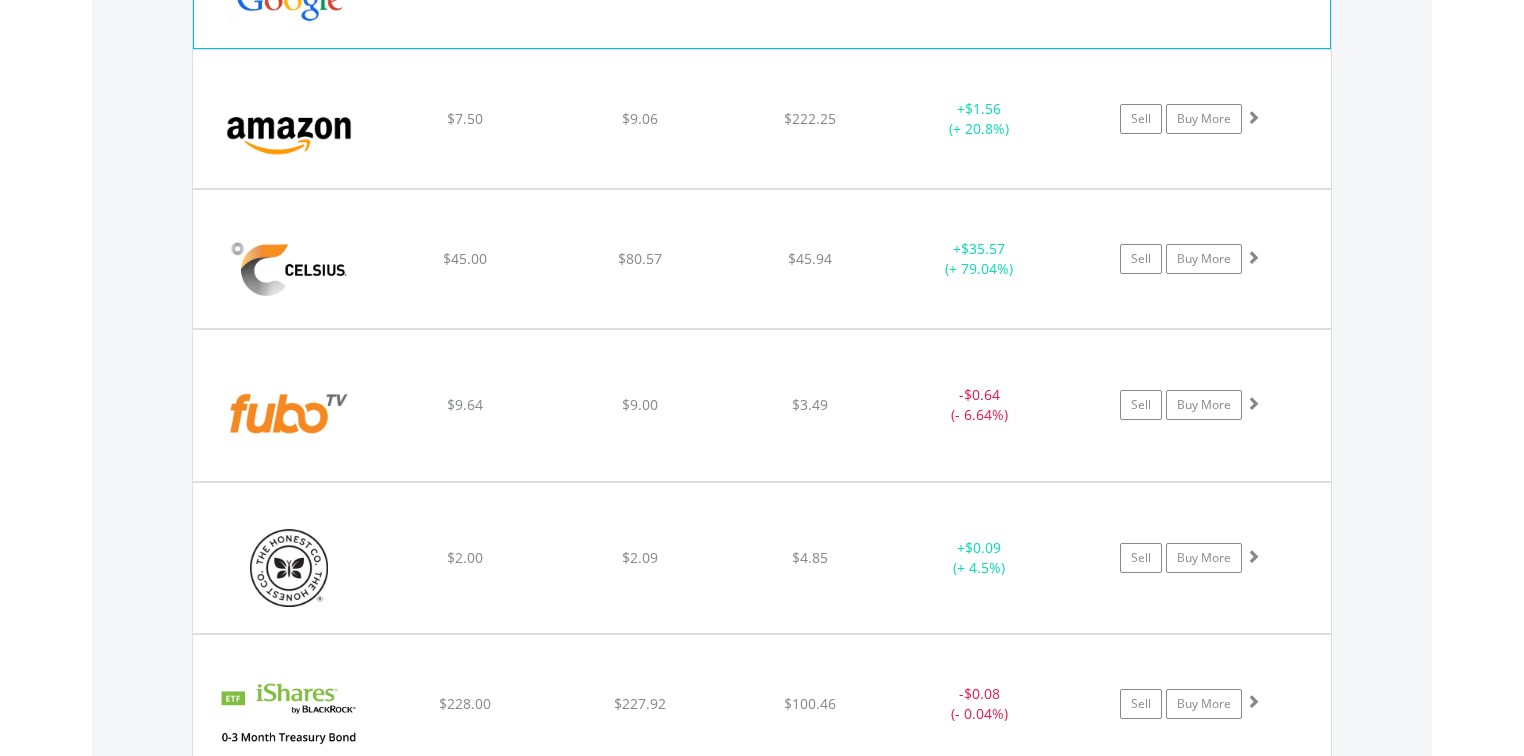 click on "﻿
Alphabet Inc-Cl A
$4.00
$4.70
$176.83
+  $0.70 (+ 17.5%)
Sell
Buy More" at bounding box center [762, -710] 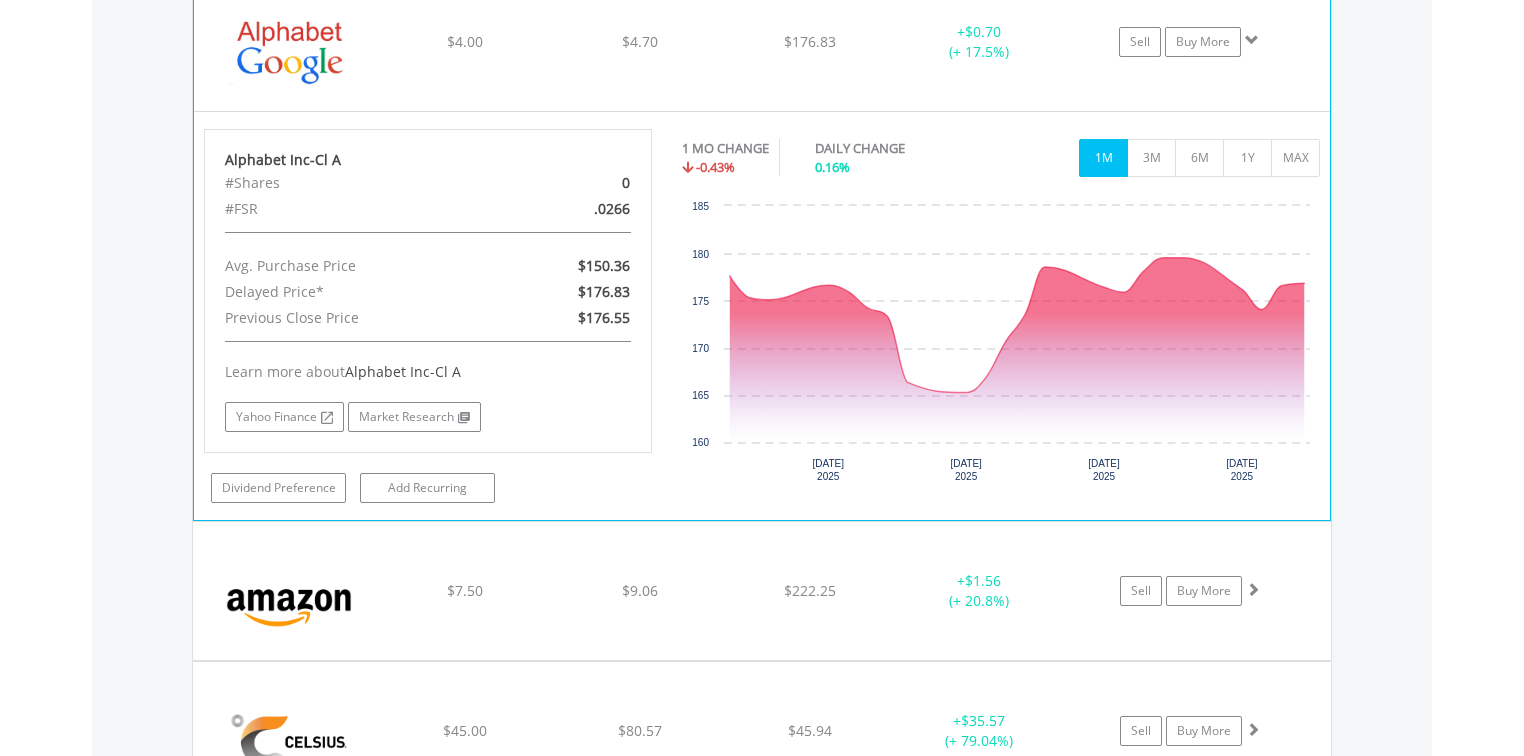 scroll, scrollTop: 2161, scrollLeft: 0, axis: vertical 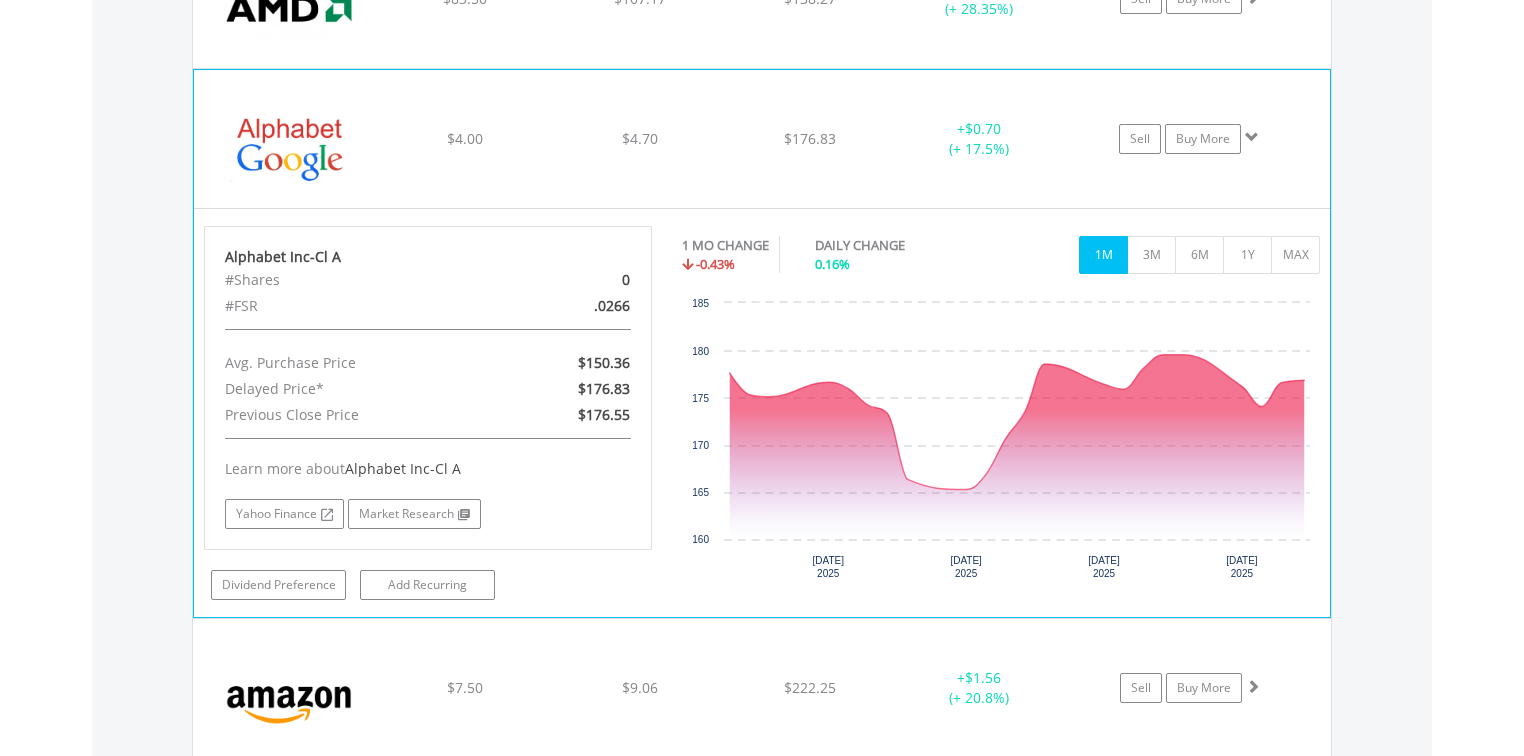 click on "﻿
Alphabet Inc-Cl A
$4.00
$4.70
$176.83
+  $0.70 (+ 17.5%)
Sell
Buy More" at bounding box center (762, -550) 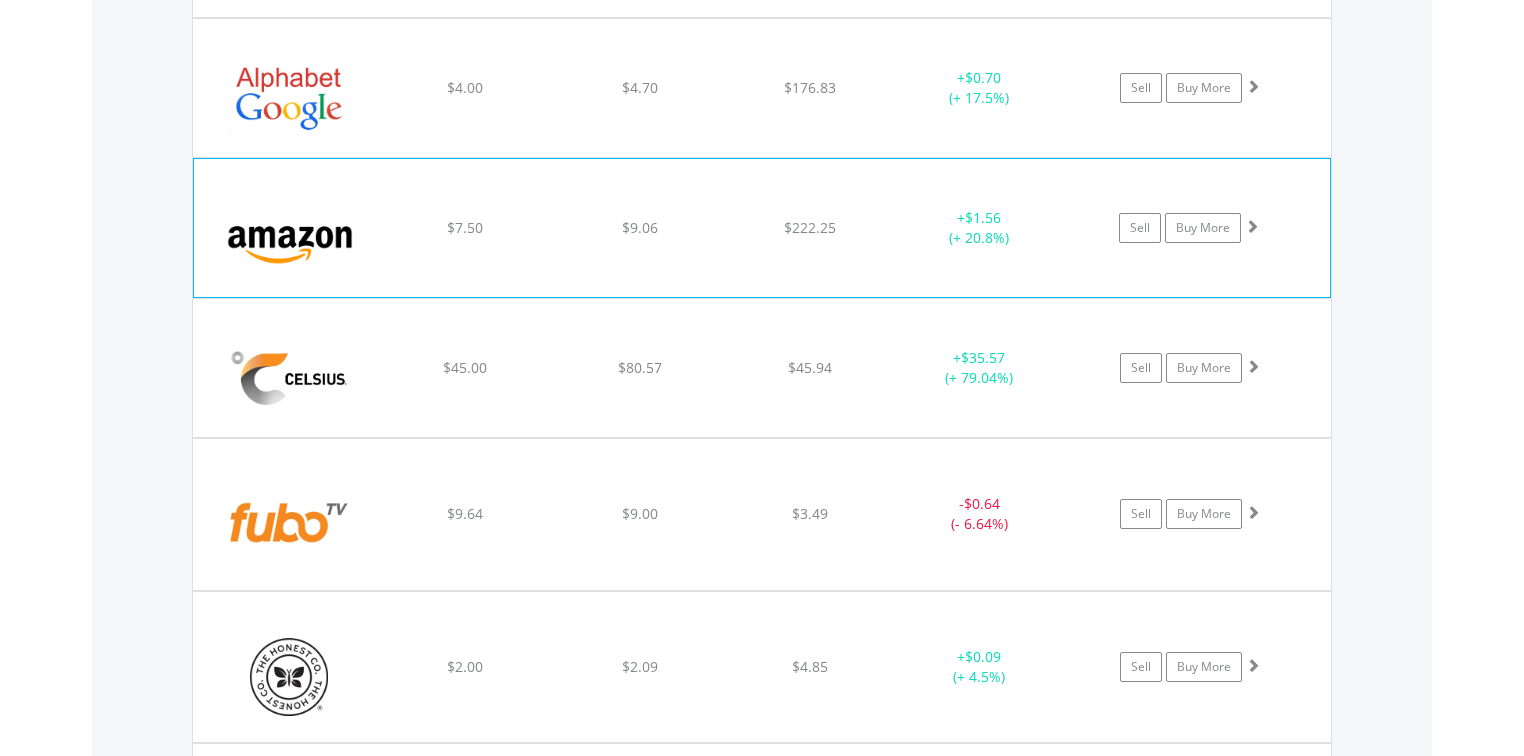 scroll, scrollTop: 2241, scrollLeft: 0, axis: vertical 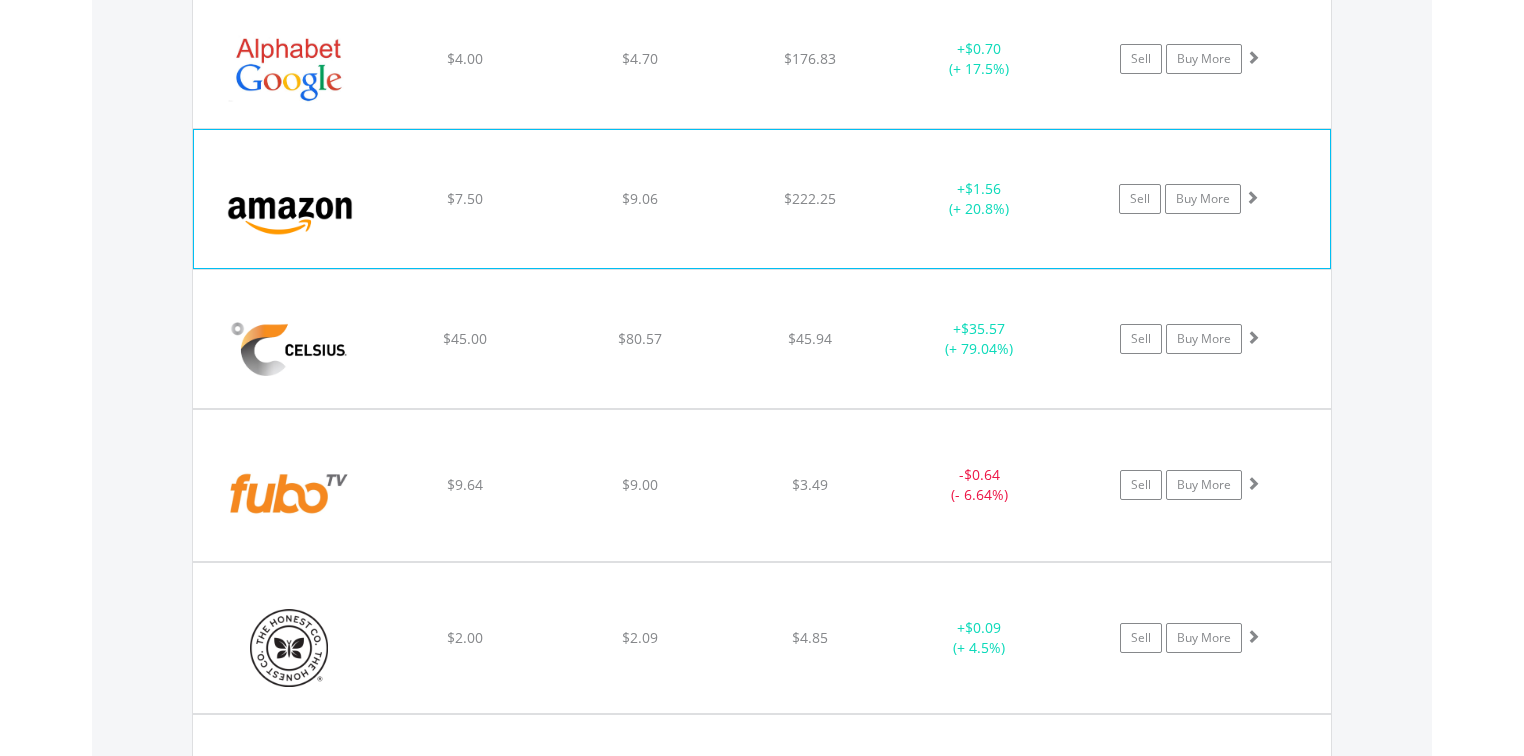 click on "﻿
Amazon.Com Inc
$7.50
$9.06
$222.25
+  $1.56 (+ 20.8%)
Sell
Buy More" at bounding box center [762, -630] 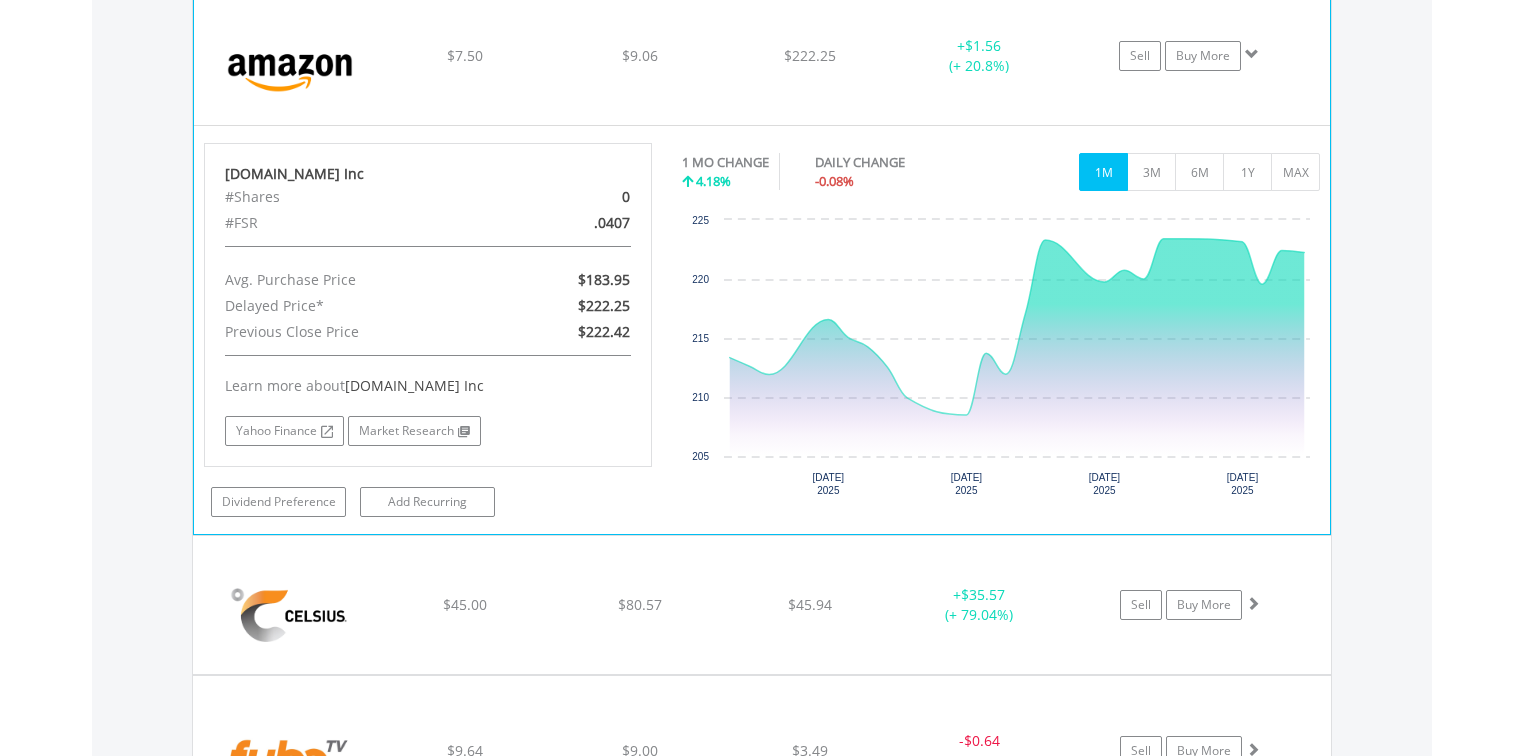 scroll, scrollTop: 2481, scrollLeft: 0, axis: vertical 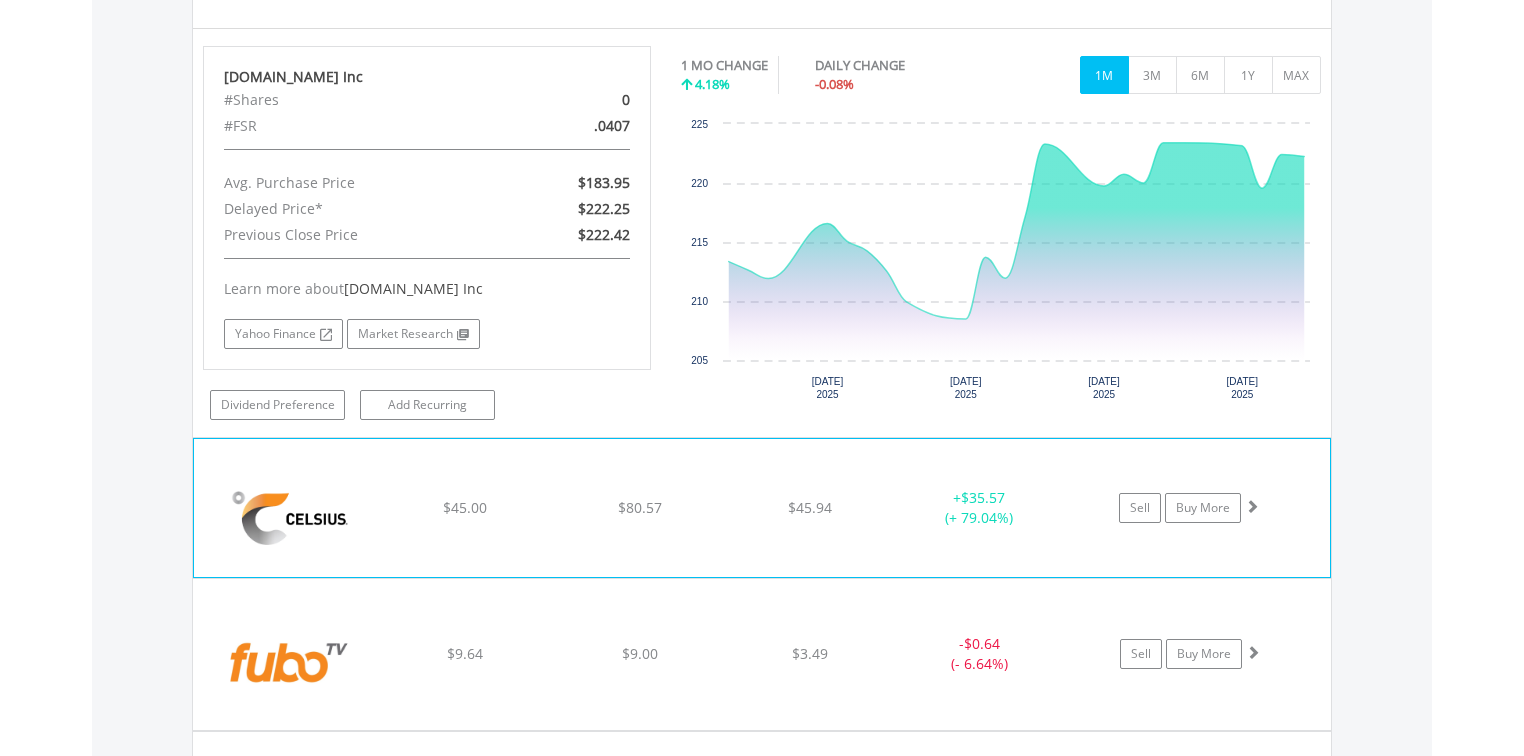 click on "﻿
Celsius Holdings Inc
$45.00
$80.57
$45.94
+  $35.57 (+ 79.04%)
Sell
Buy More" at bounding box center [762, -870] 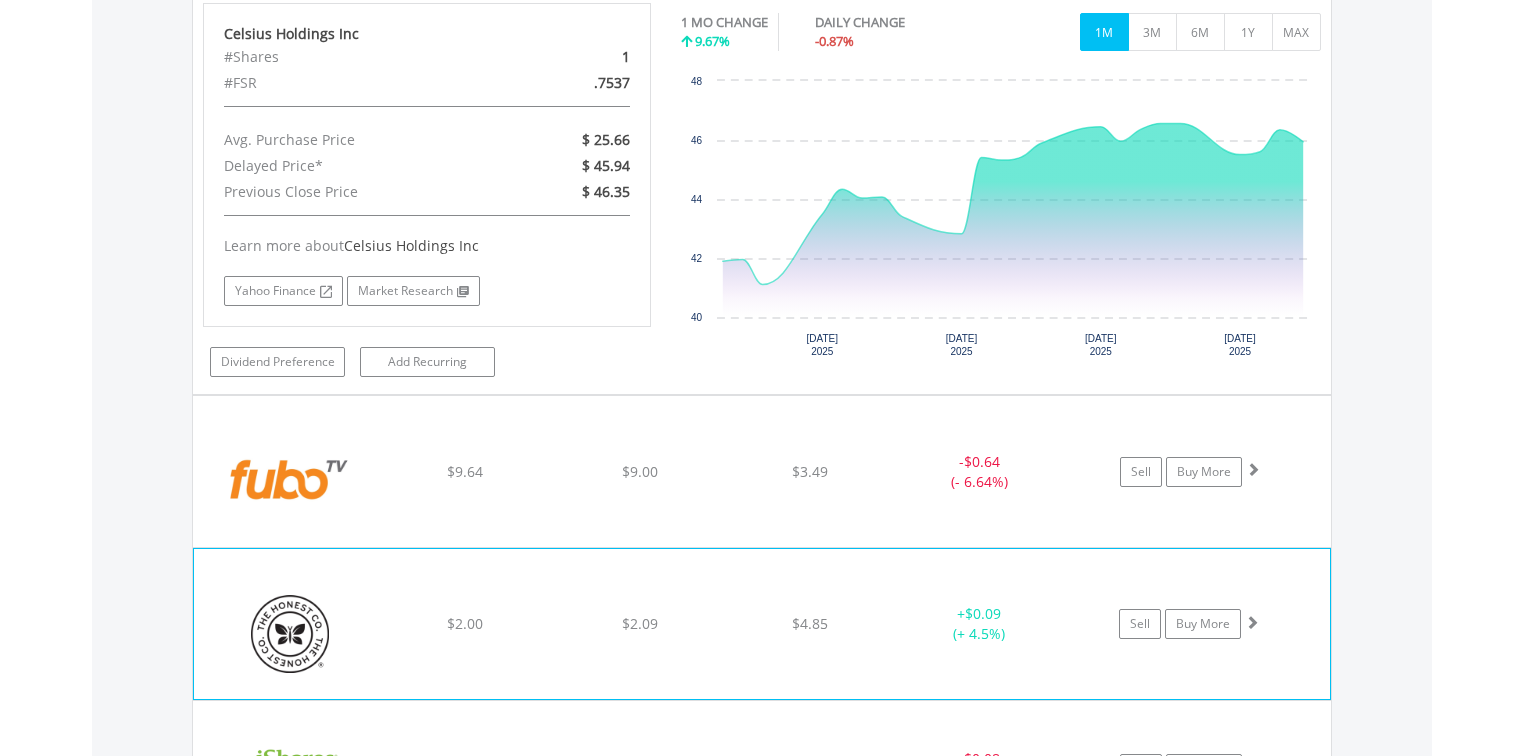 scroll, scrollTop: 3201, scrollLeft: 0, axis: vertical 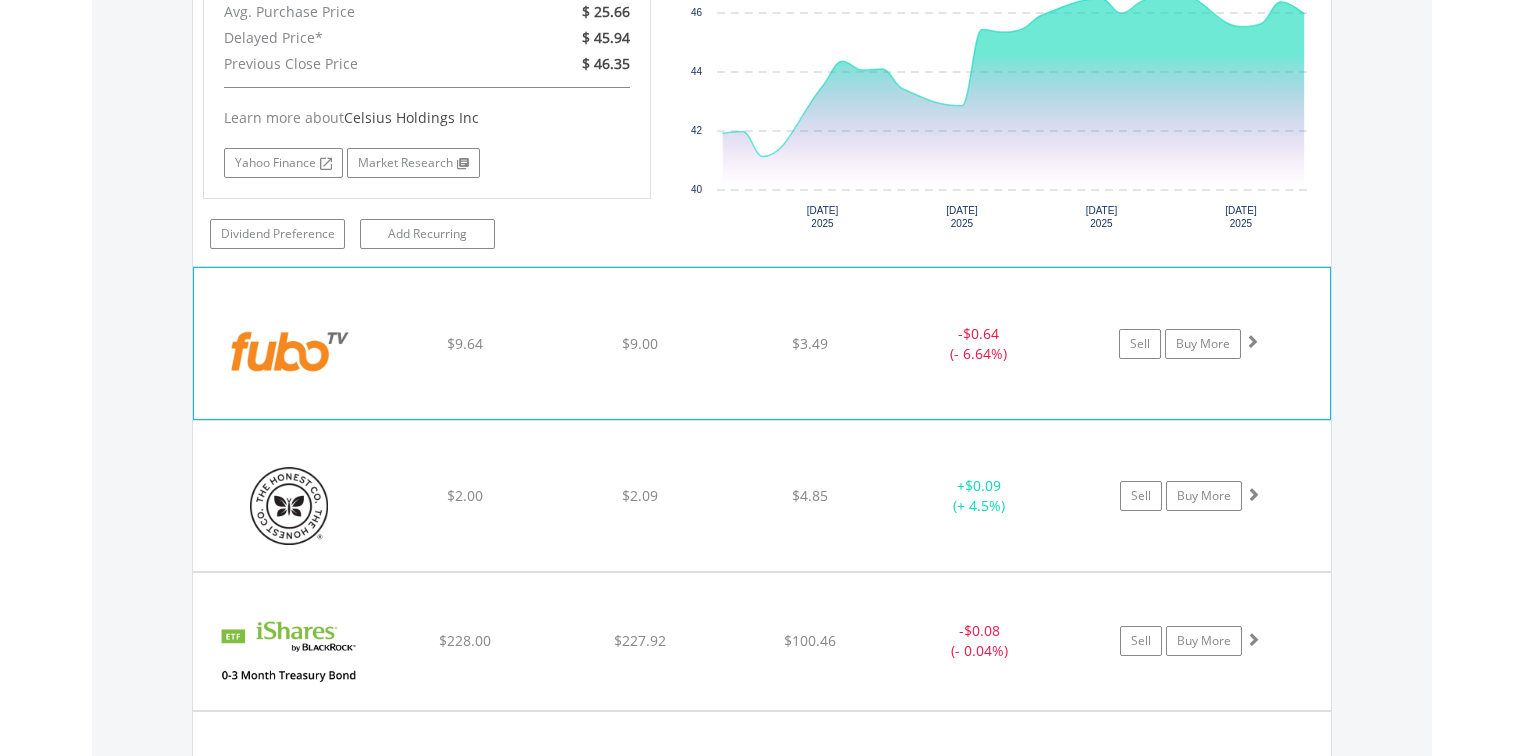 click on "$9.00" at bounding box center [640, -1590] 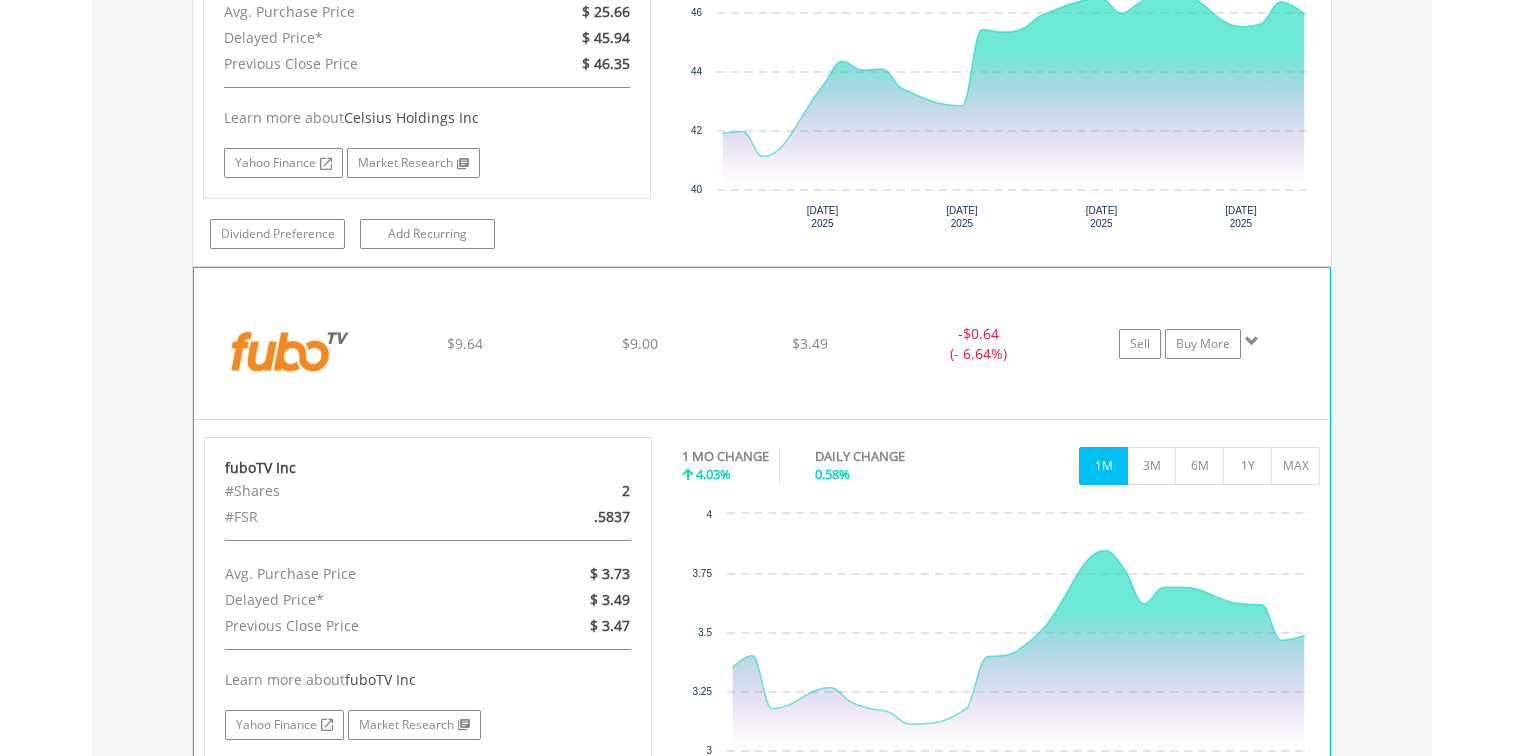 click on "﻿
fuboTV Inc
$9.64
$9.00
$3.49
-  $0.64 (- 6.64%)
Sell
Buy More" at bounding box center (762, -1590) 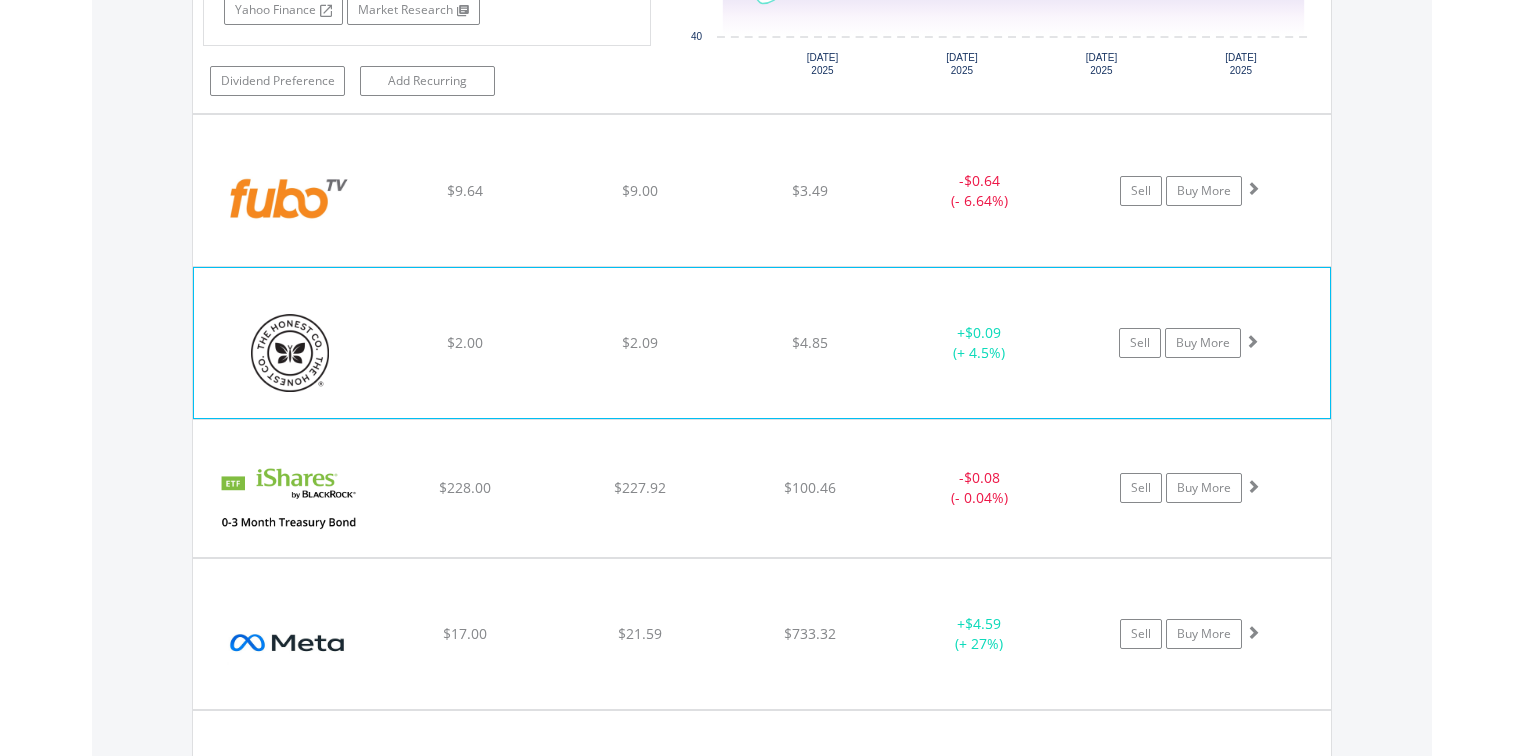 scroll, scrollTop: 3361, scrollLeft: 0, axis: vertical 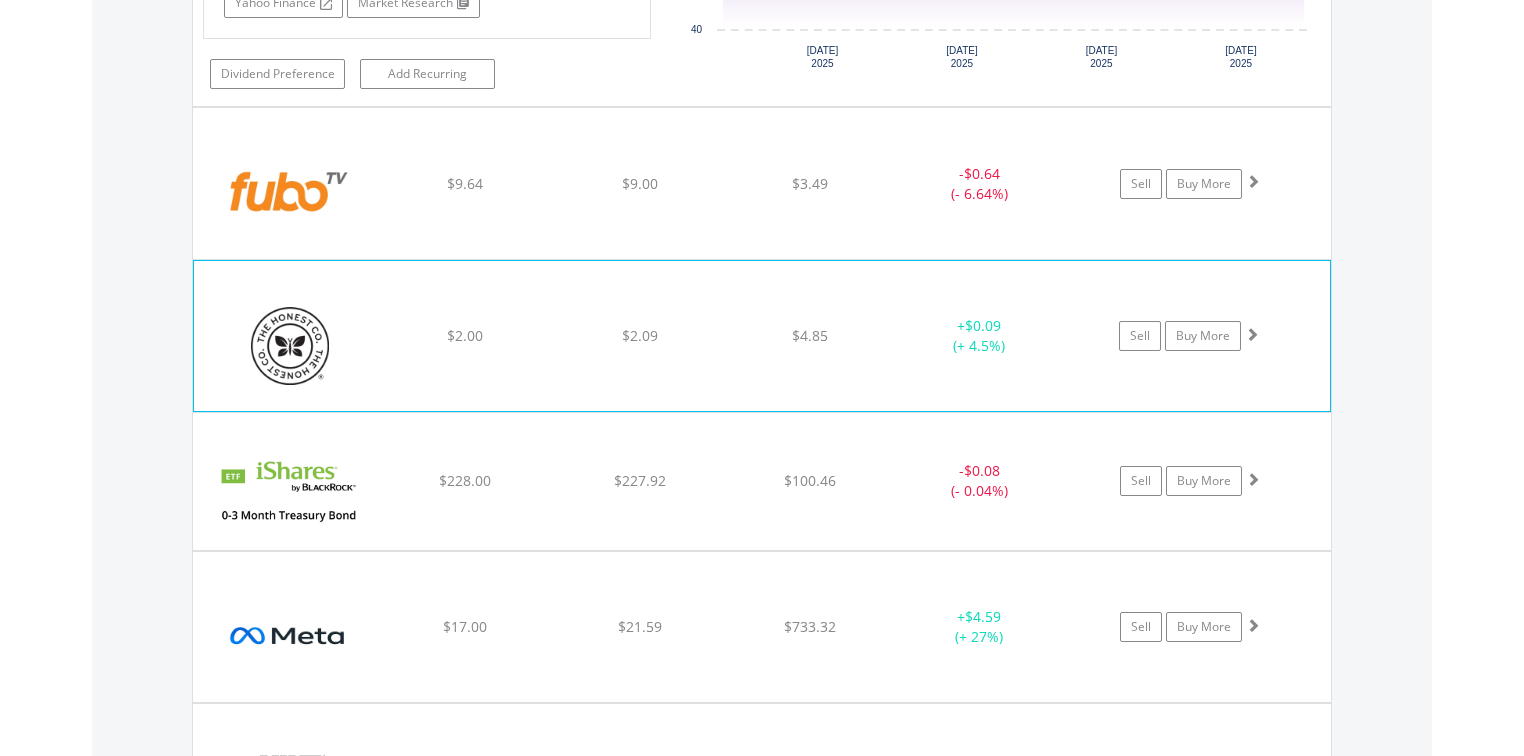 click on "﻿
Honest Co Inc/The
$2.00
$2.09
$4.85
+  $0.09 (+ 4.5%)
Sell
Buy More" at bounding box center (762, -1750) 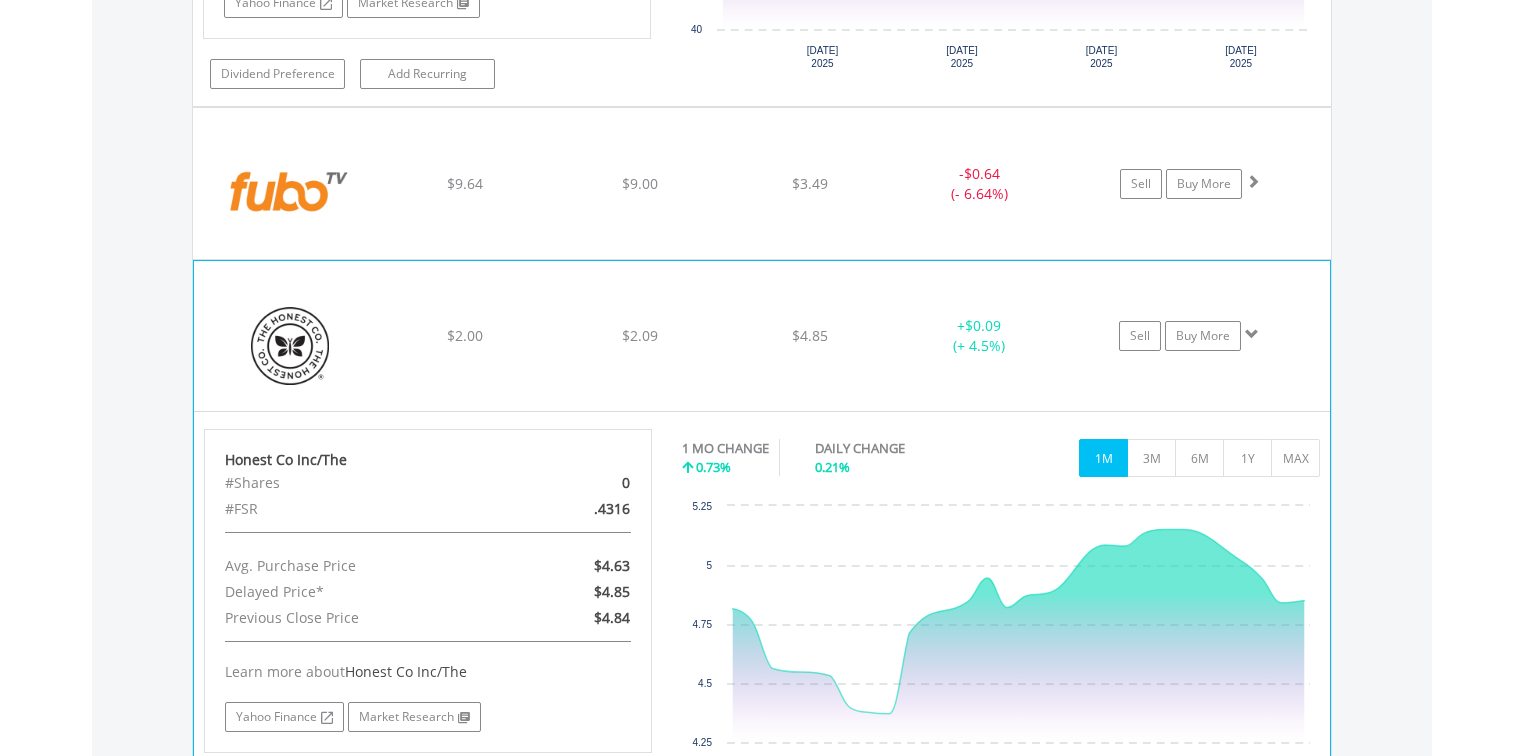 click on "﻿
Honest Co Inc/The
$2.00
$2.09
$4.85
+  $0.09 (+ 4.5%)
Sell
Buy More" at bounding box center [762, -1750] 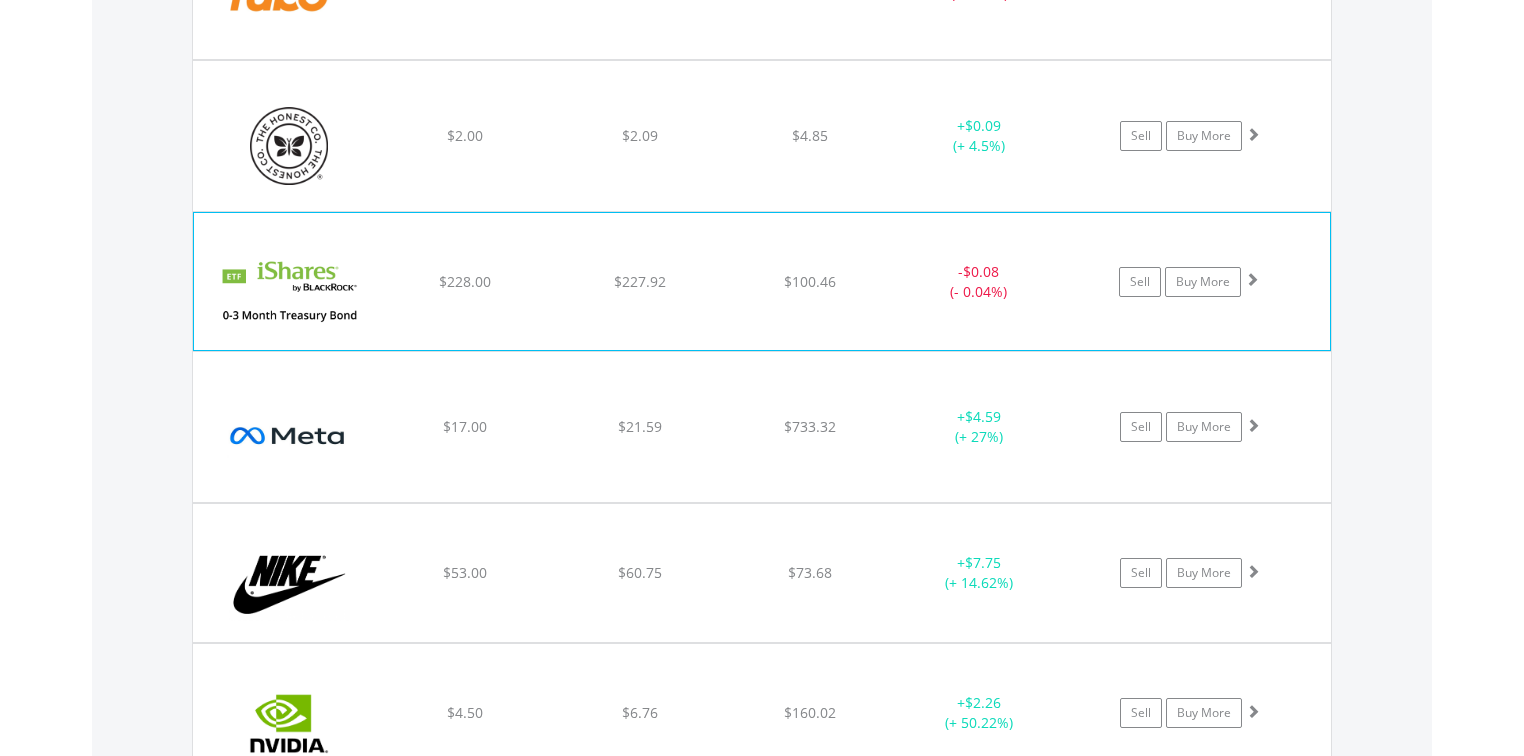 scroll, scrollTop: 3601, scrollLeft: 0, axis: vertical 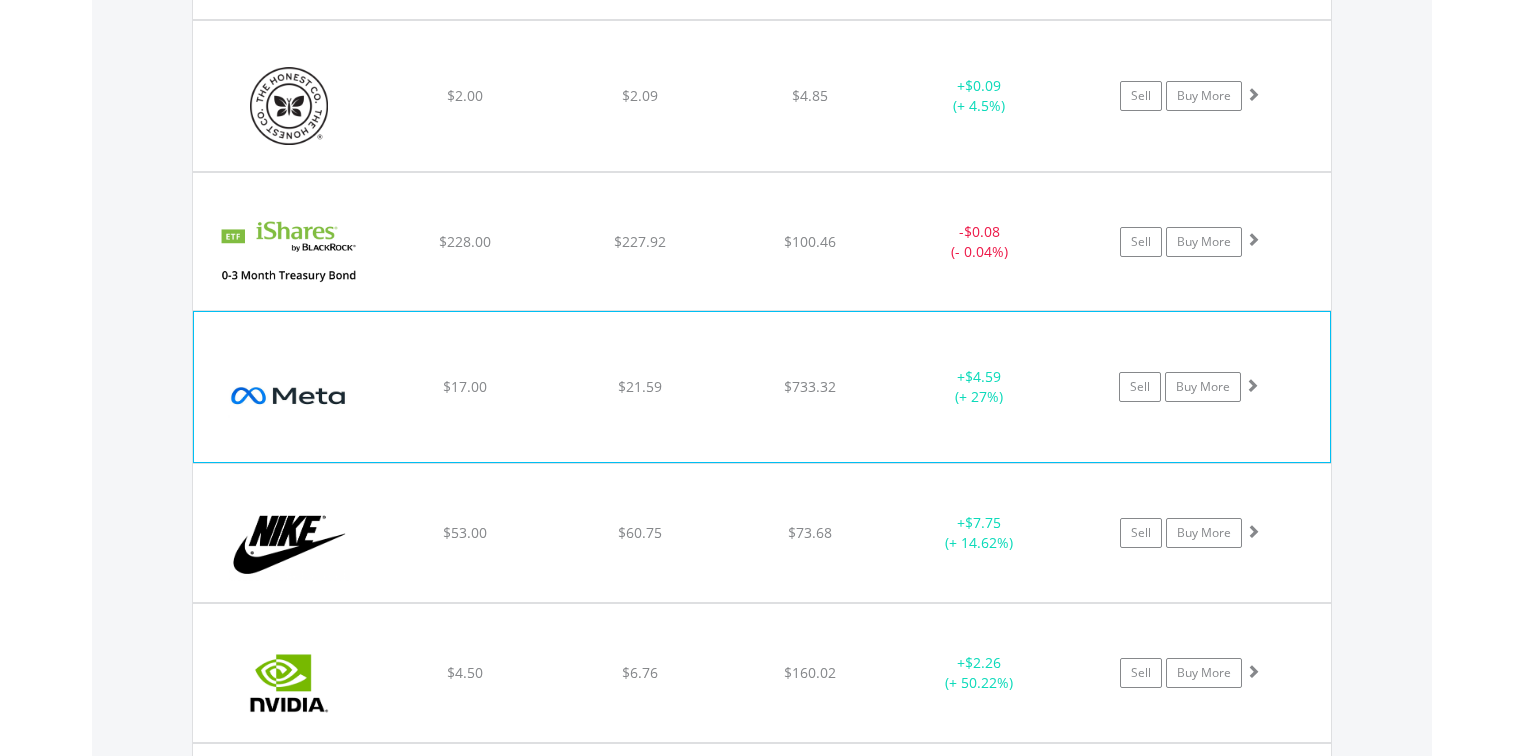 click on "﻿
Meta Platforms Inc-A
$17.00
$21.59
$733.32
+  $4.59 (+ 27%)
Sell
Buy More" at bounding box center (762, -1990) 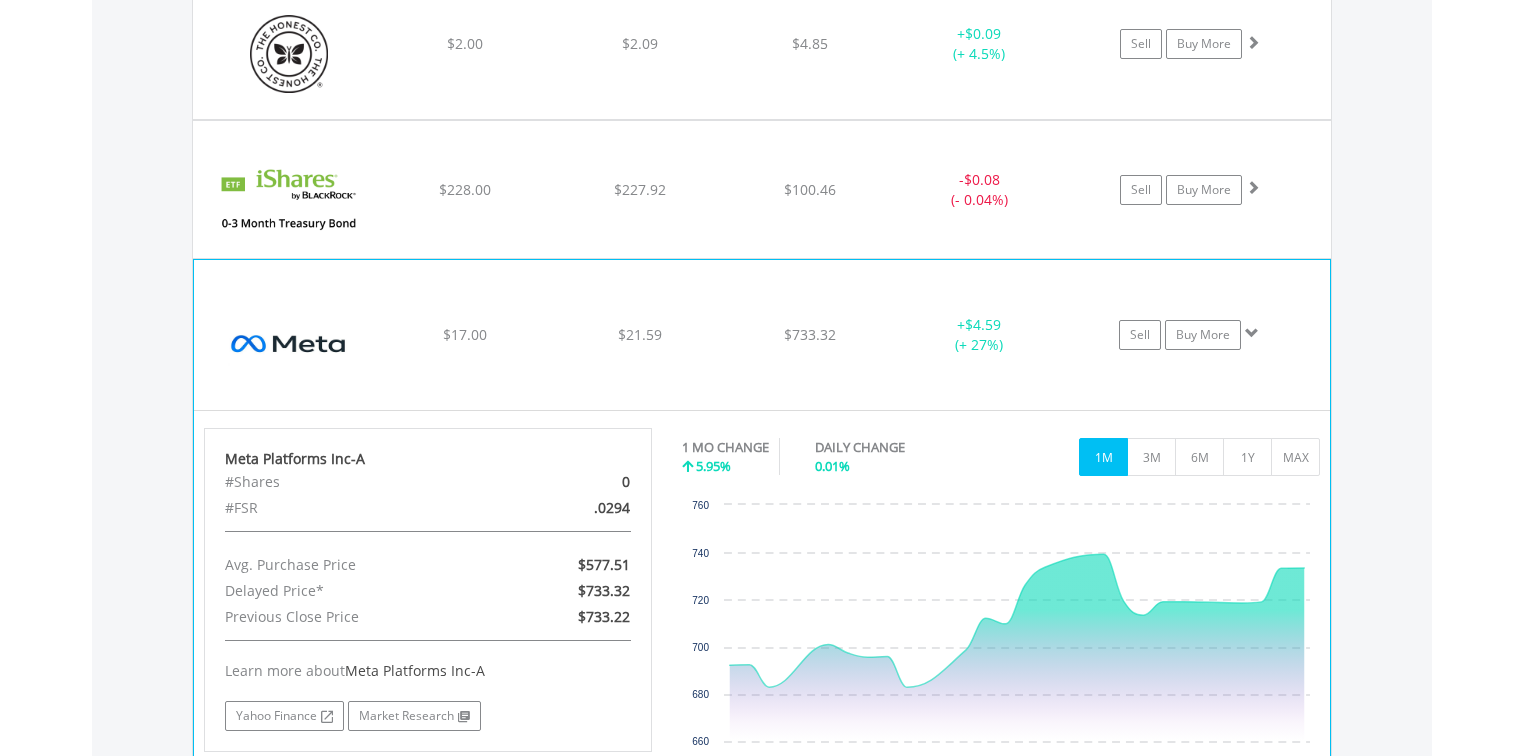 scroll, scrollTop: 3681, scrollLeft: 0, axis: vertical 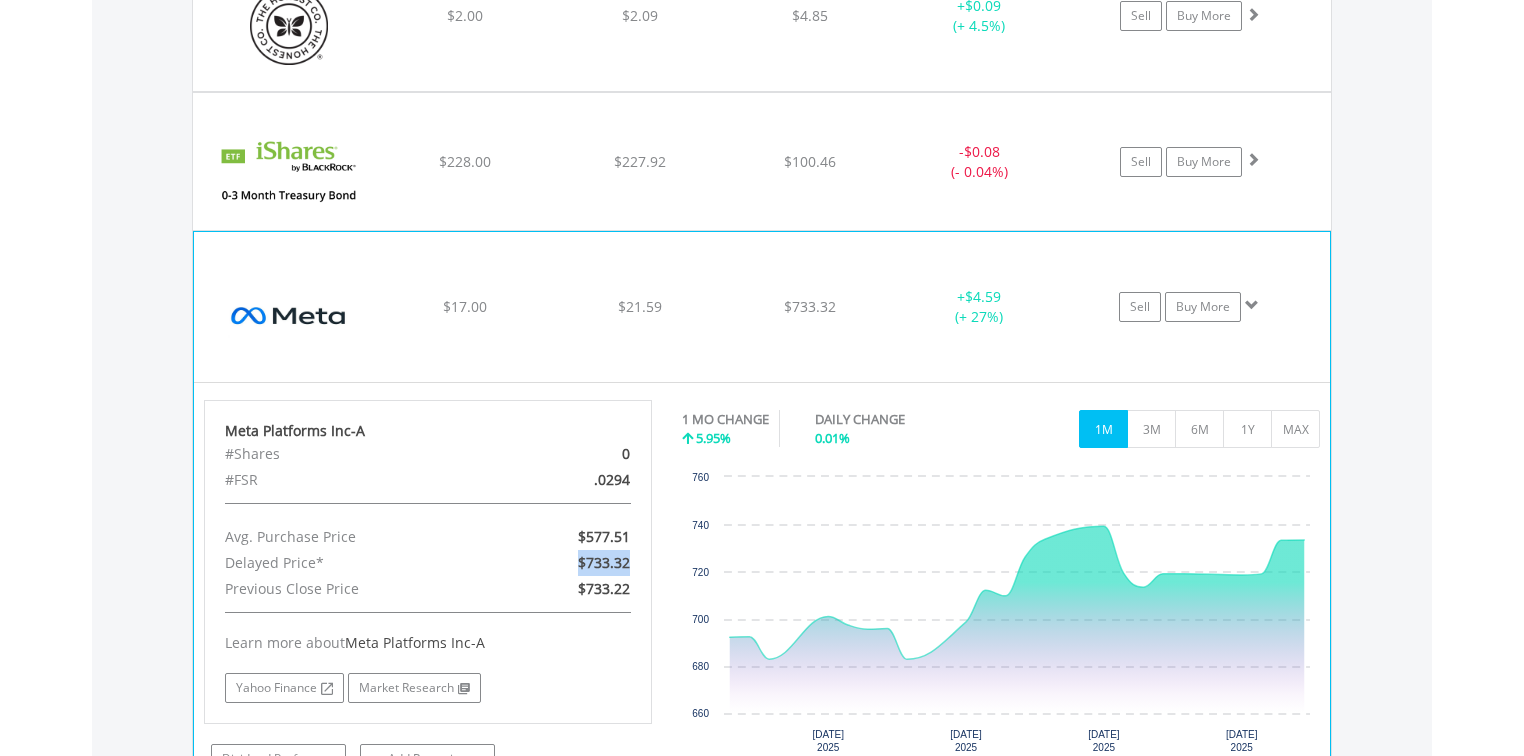 drag, startPoint x: 577, startPoint y: 557, endPoint x: 650, endPoint y: 557, distance: 73 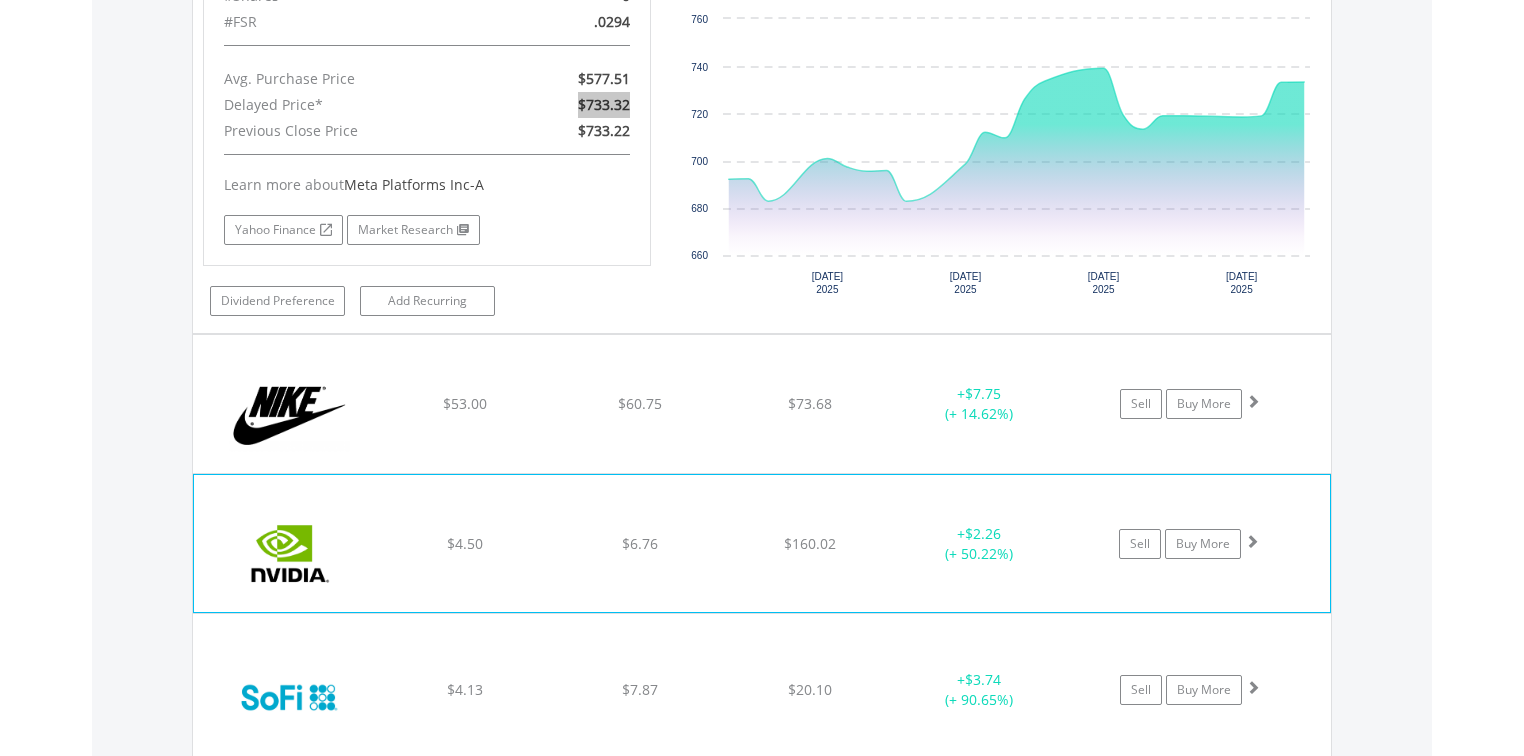 scroll, scrollTop: 4161, scrollLeft: 0, axis: vertical 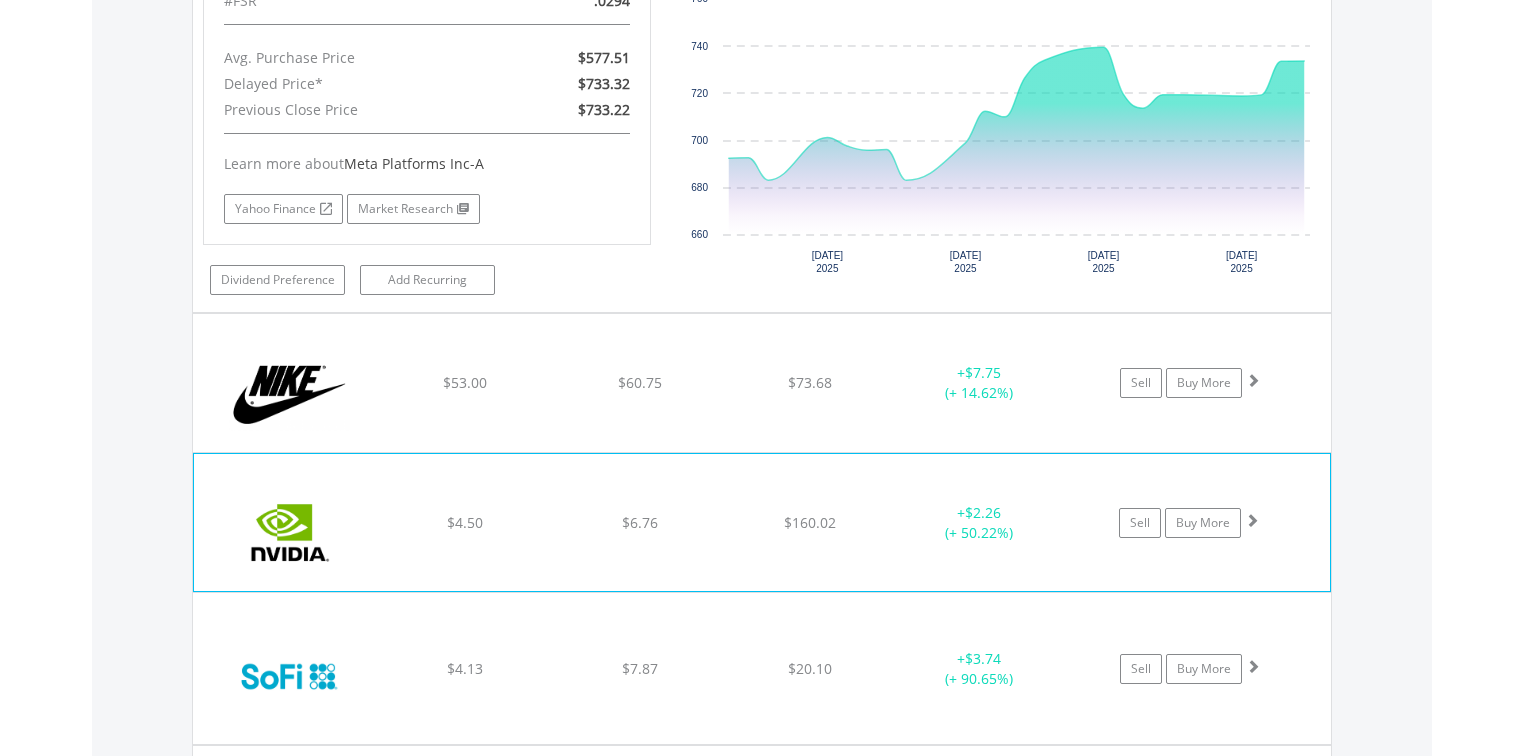 click on "﻿
Nvidia Corp
$4.50
$6.76
$160.02
+  $2.26 (+ 50.22%)
Sell
Buy More" at bounding box center [762, -2550] 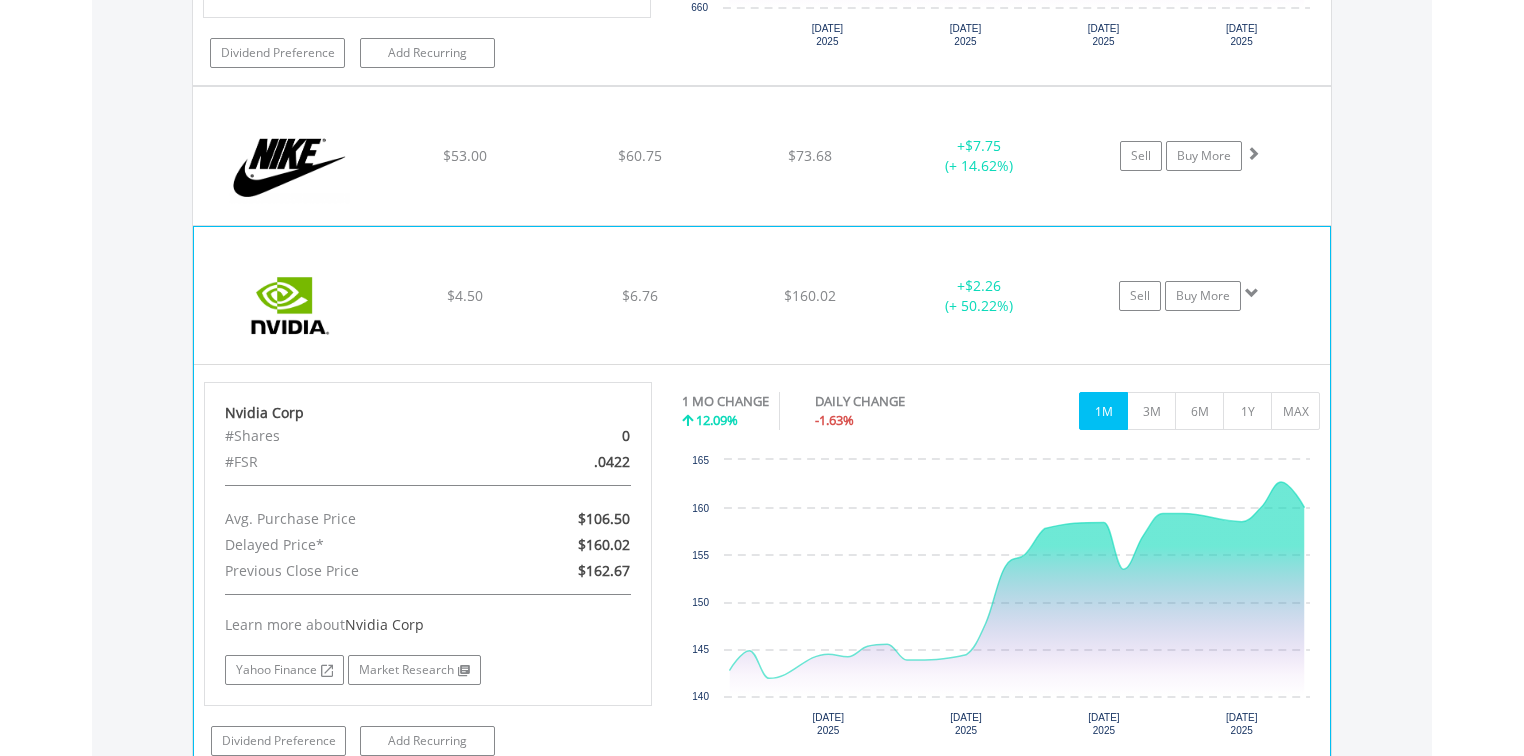 scroll, scrollTop: 4401, scrollLeft: 0, axis: vertical 